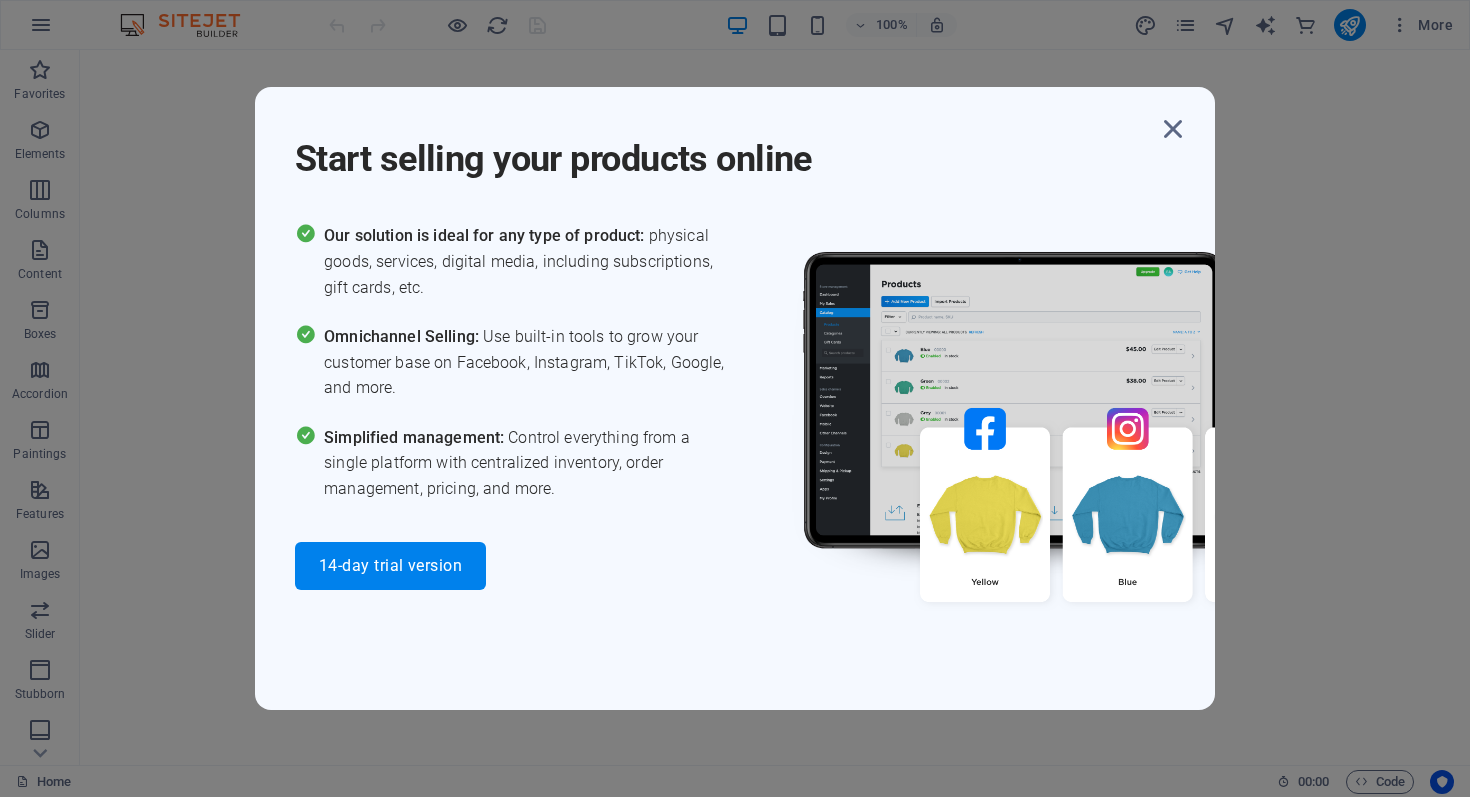 scroll, scrollTop: 0, scrollLeft: 0, axis: both 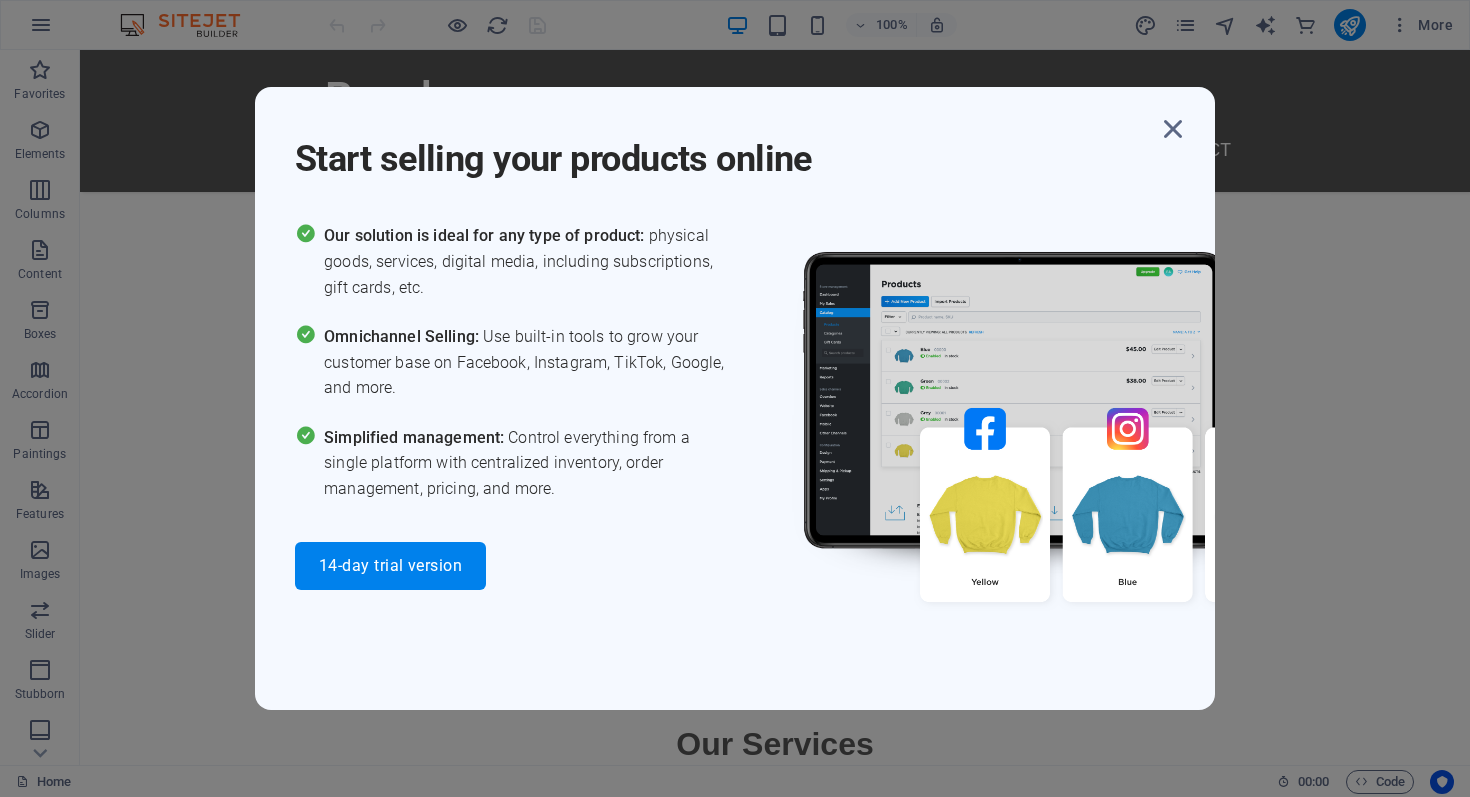 click on "Start selling your products online" at bounding box center [725, 147] 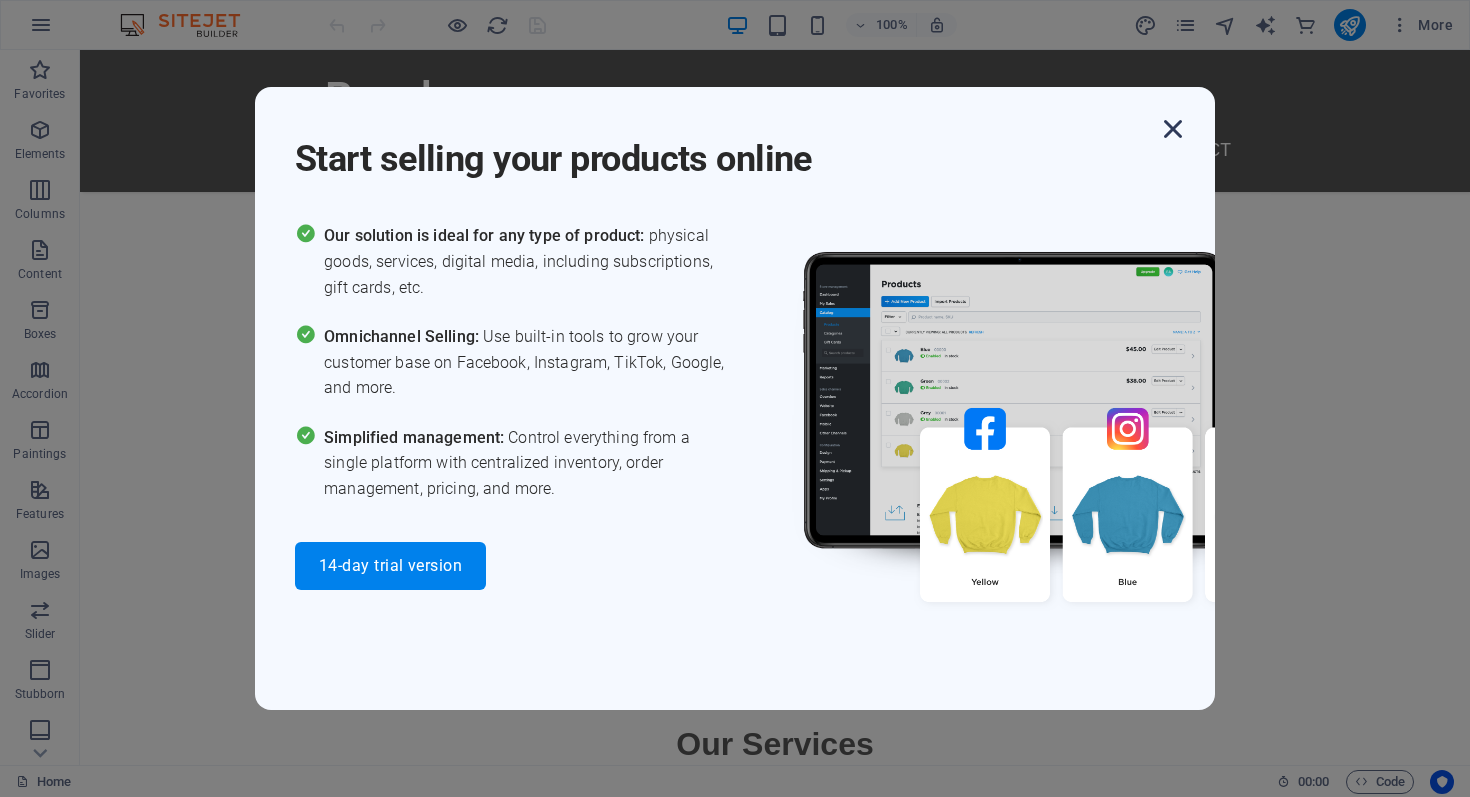 click at bounding box center [1173, 129] 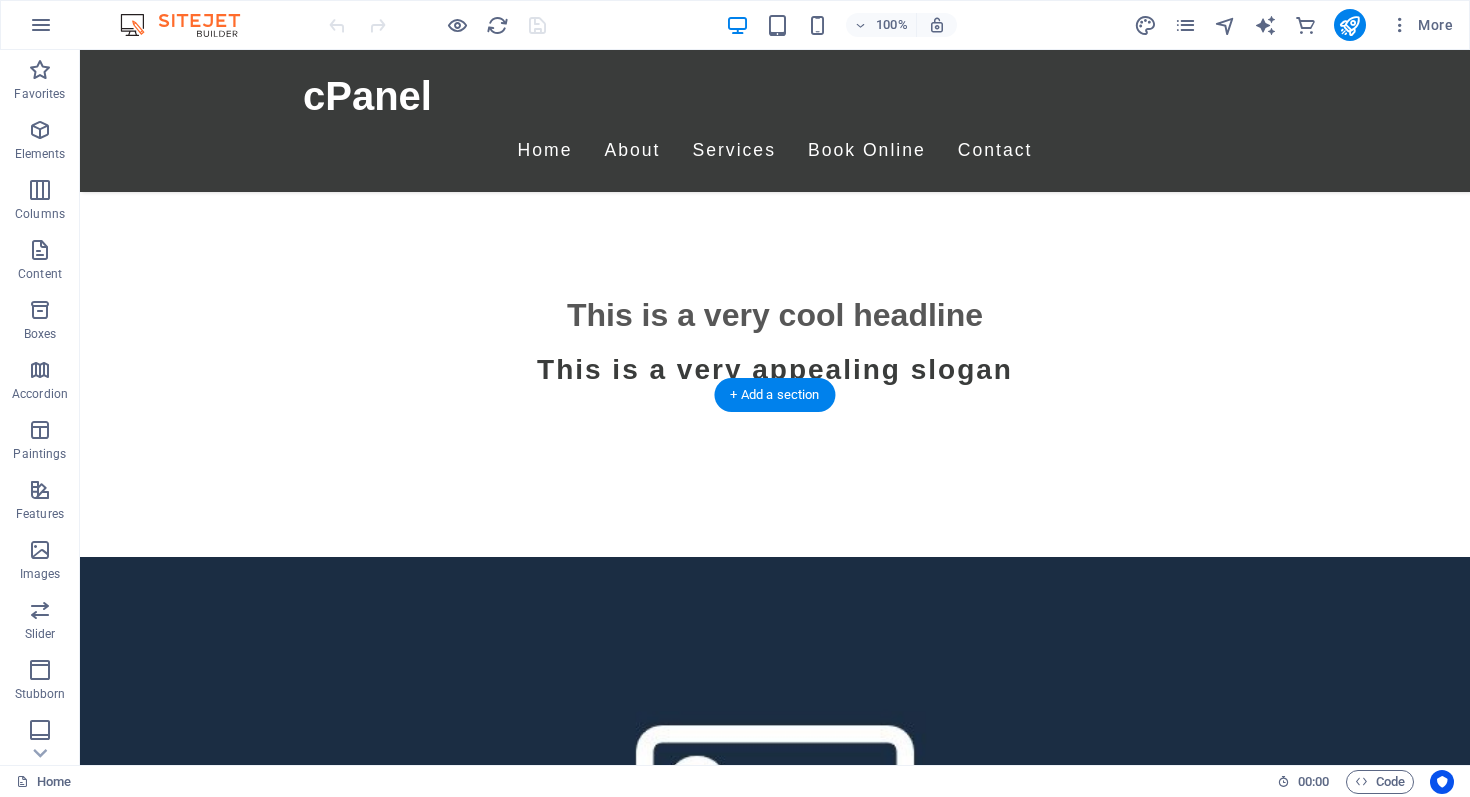 scroll, scrollTop: 0, scrollLeft: 0, axis: both 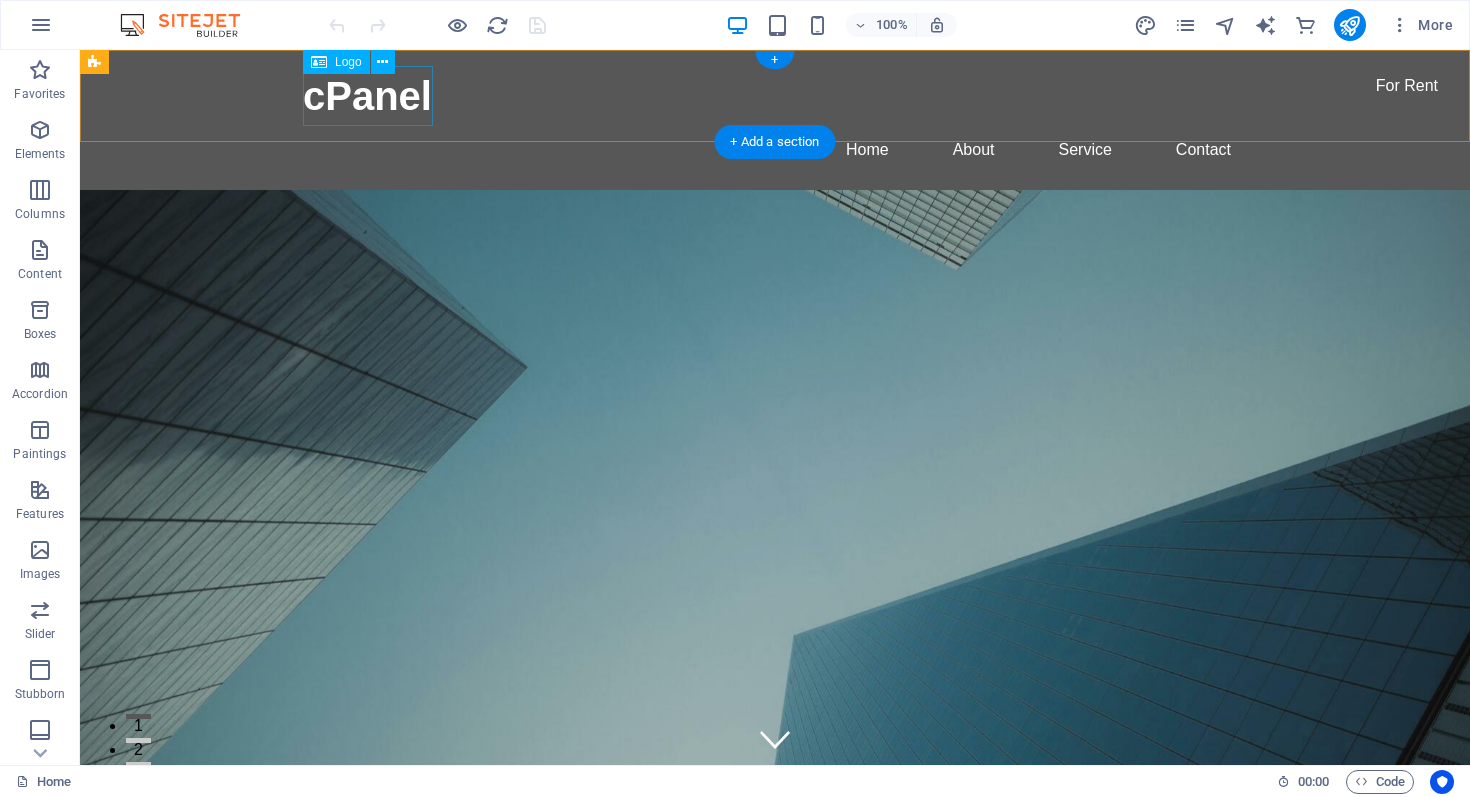 click on "cPanel" at bounding box center (775, 96) 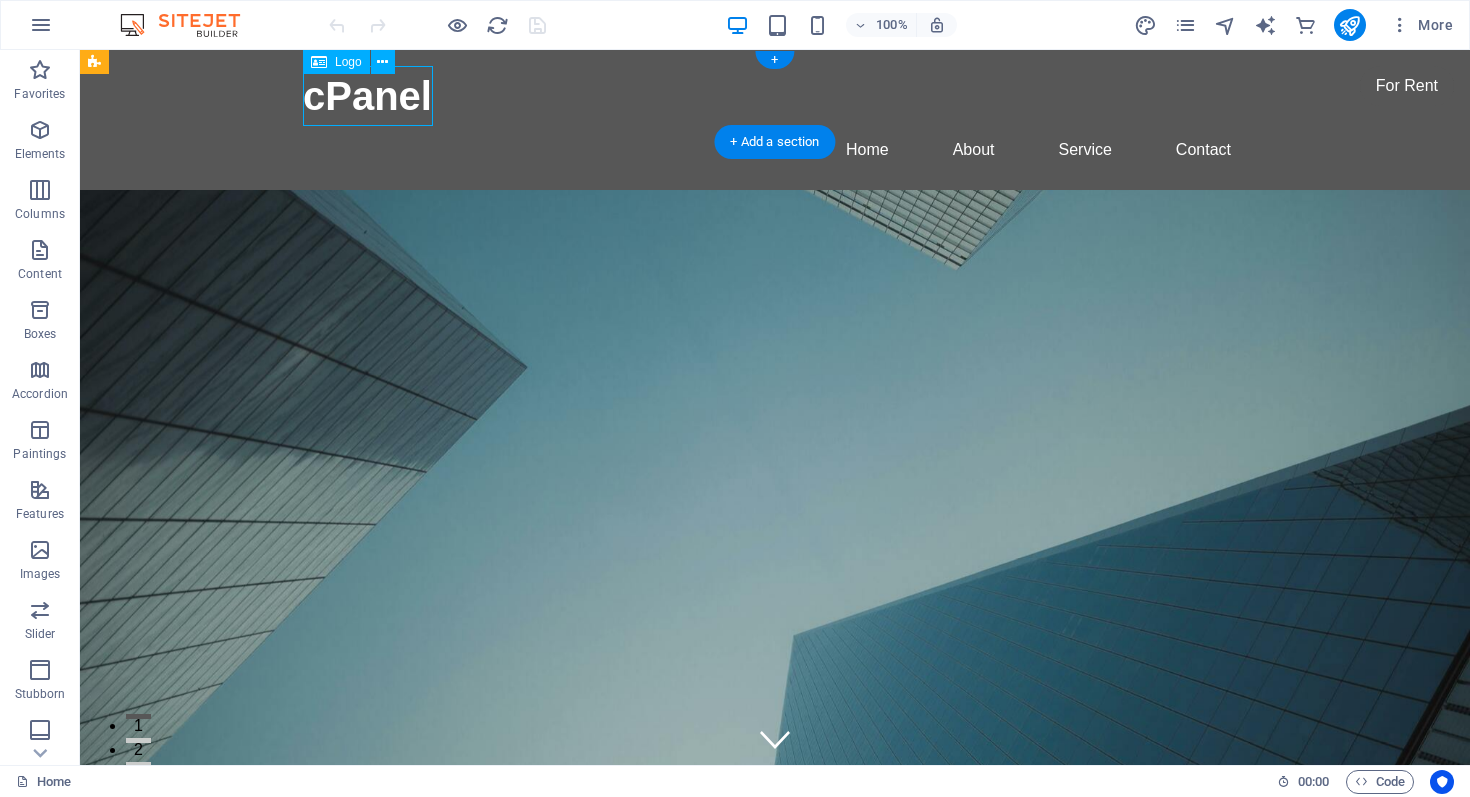 click on "cPanel" at bounding box center [775, 96] 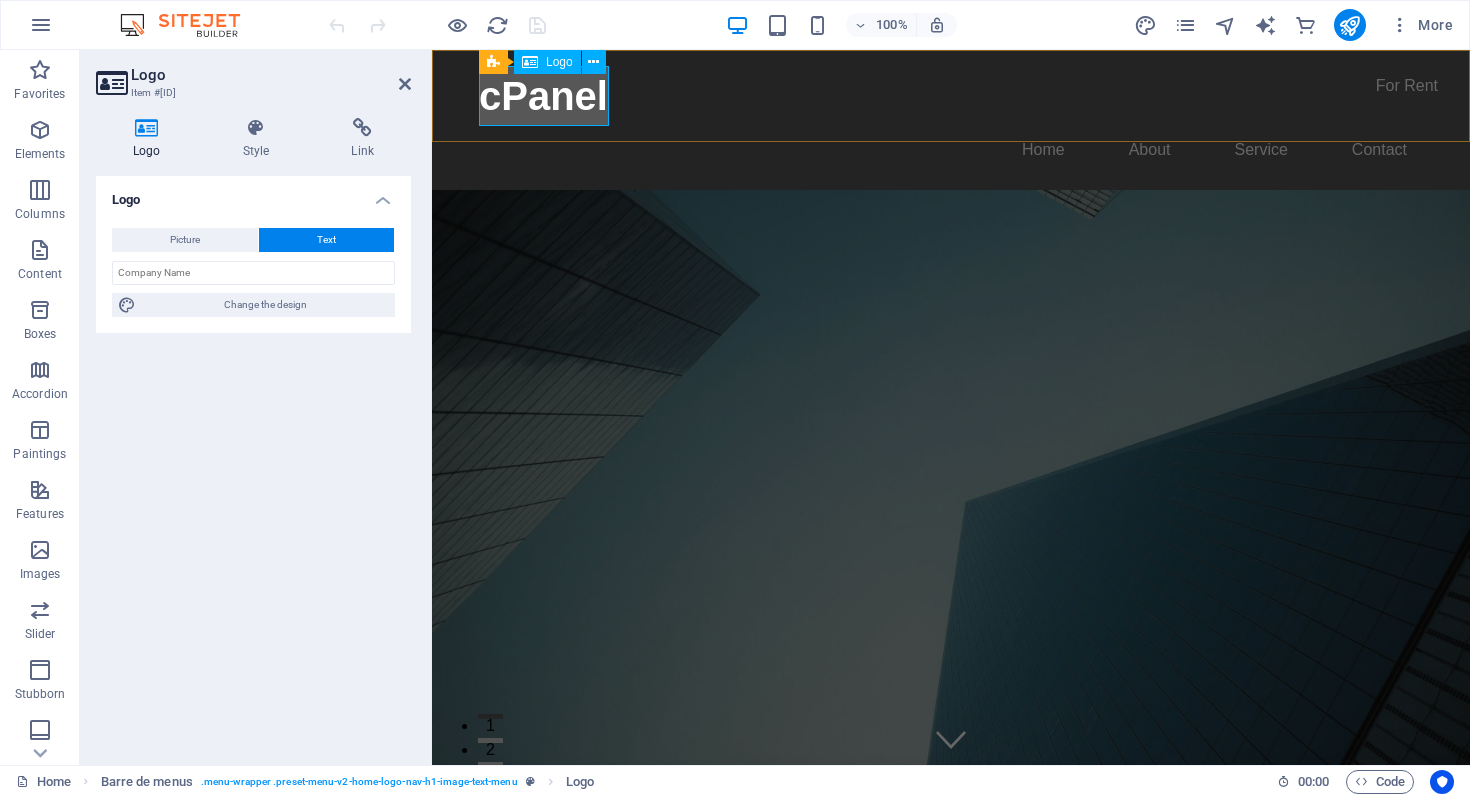 click on "cPanel" at bounding box center (951, 96) 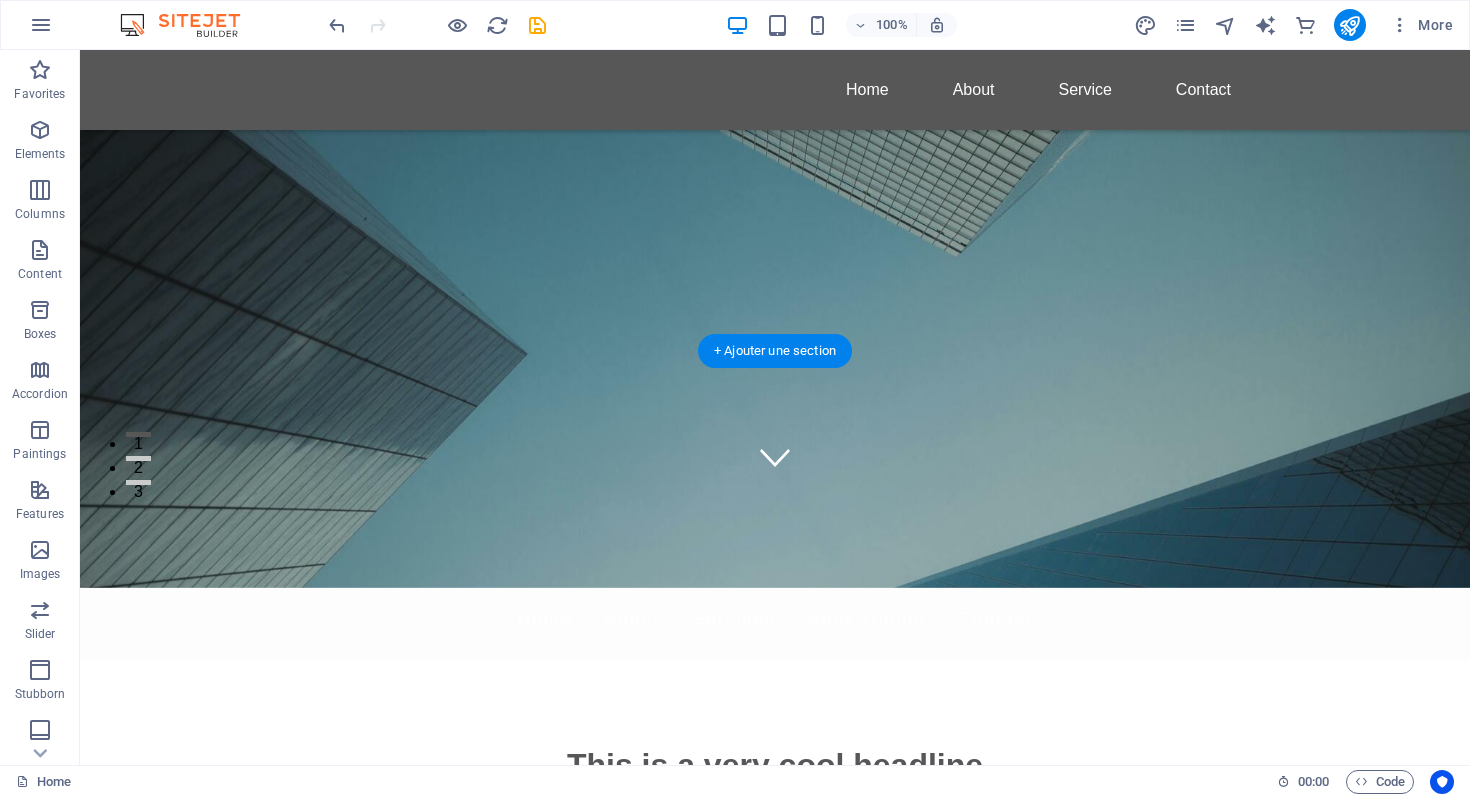 scroll, scrollTop: 0, scrollLeft: 0, axis: both 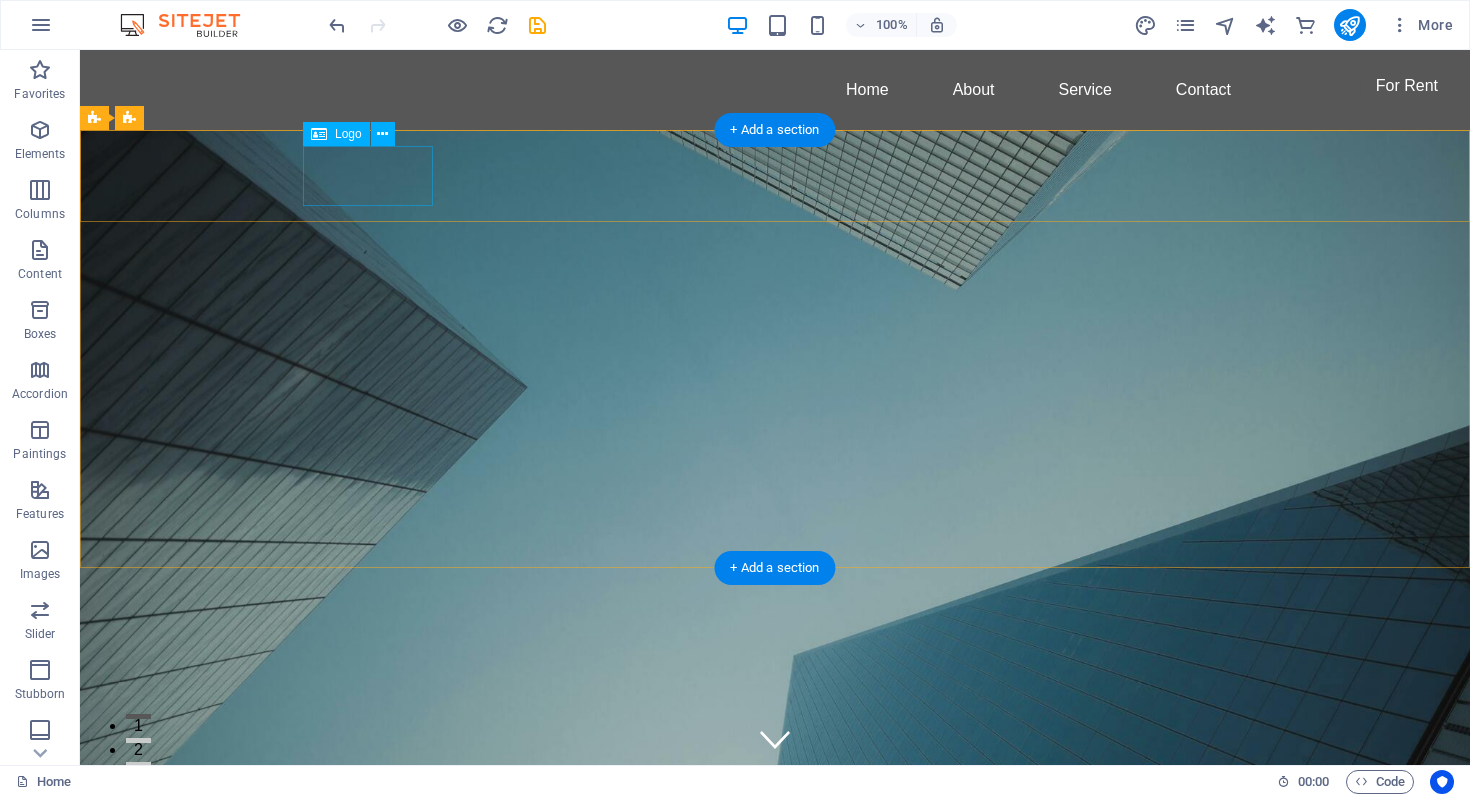 click on "cPanel" at bounding box center [775, 822] 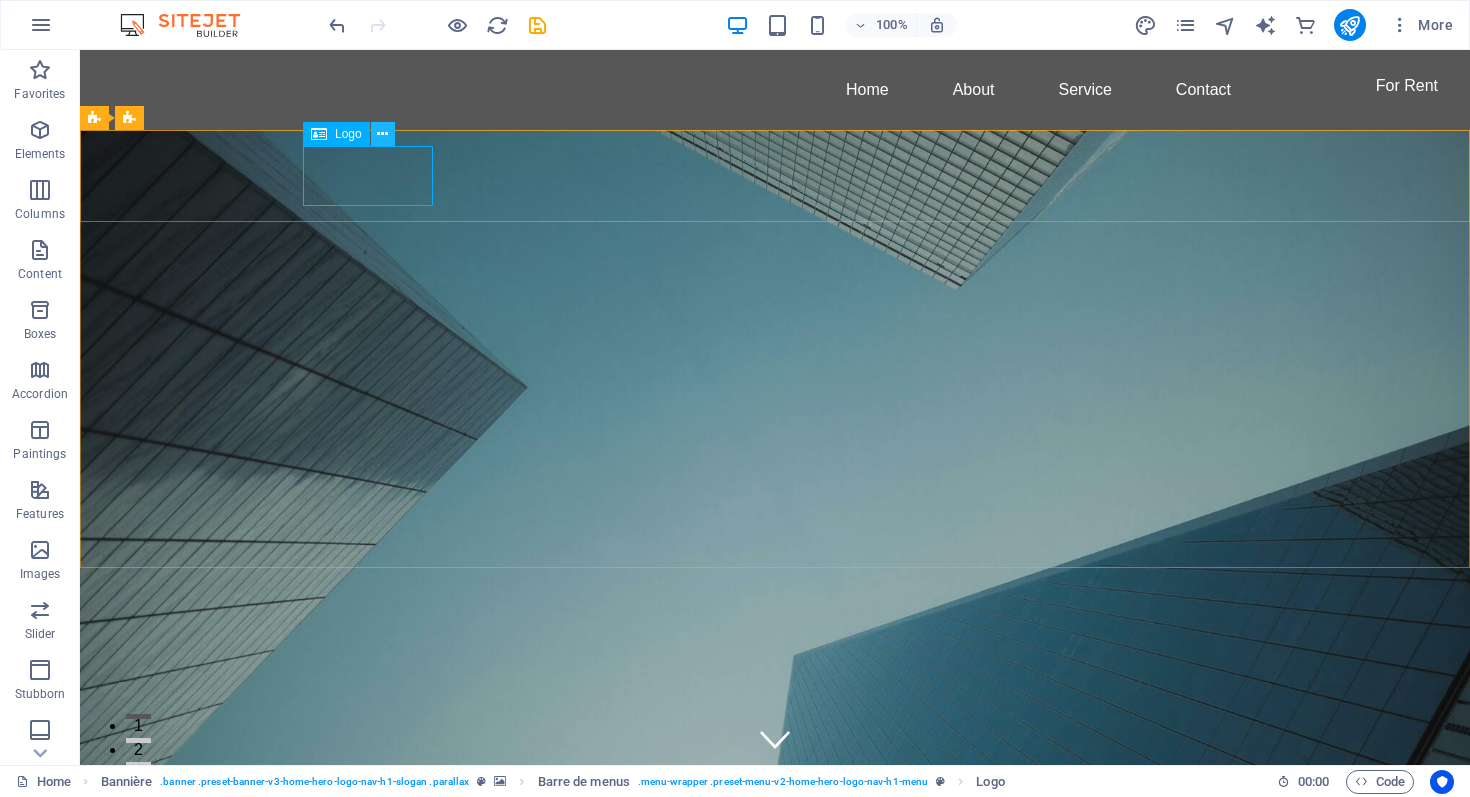 click at bounding box center (382, 134) 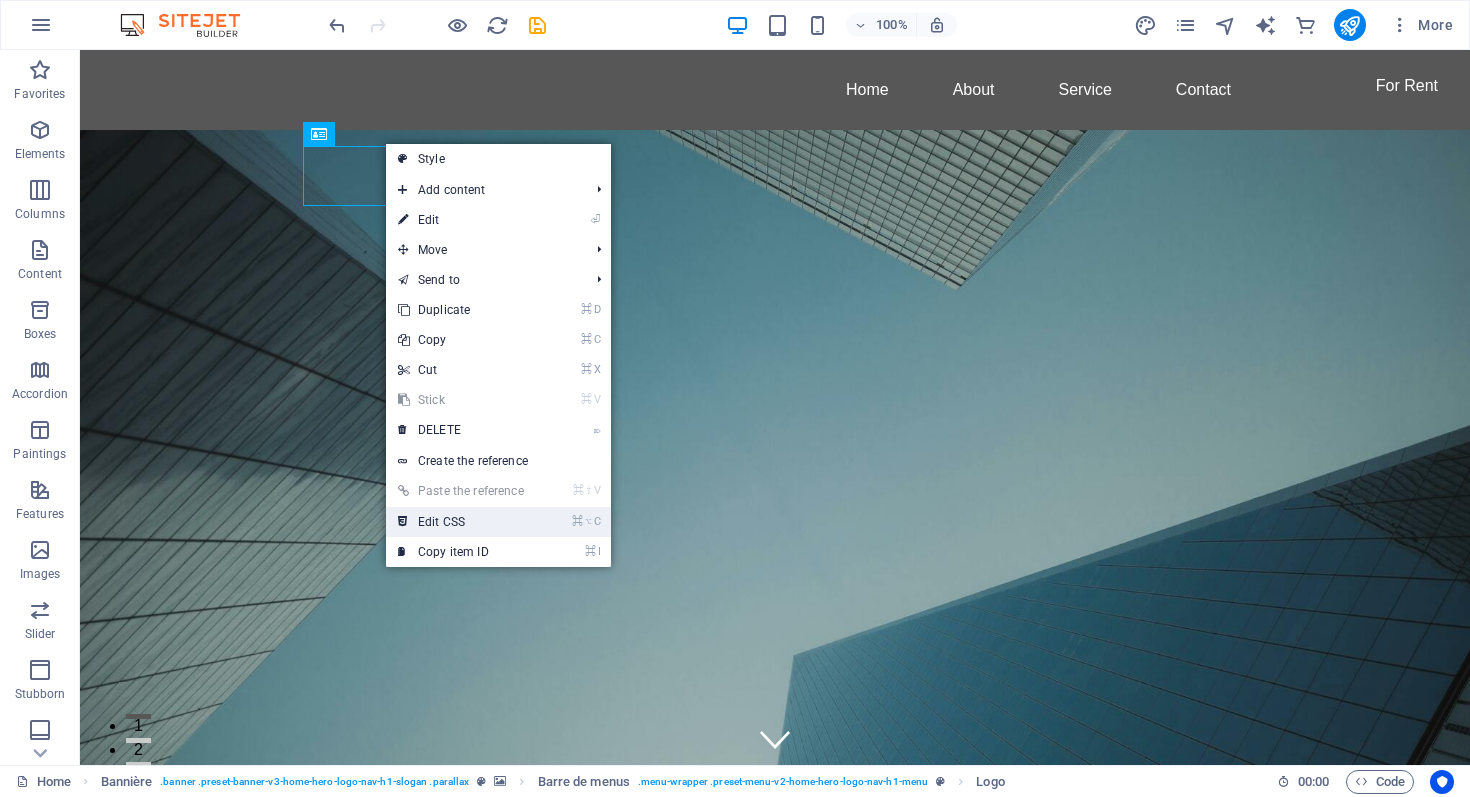 click on "⌘  ⌥  C Edit CSS" at bounding box center (461, 522) 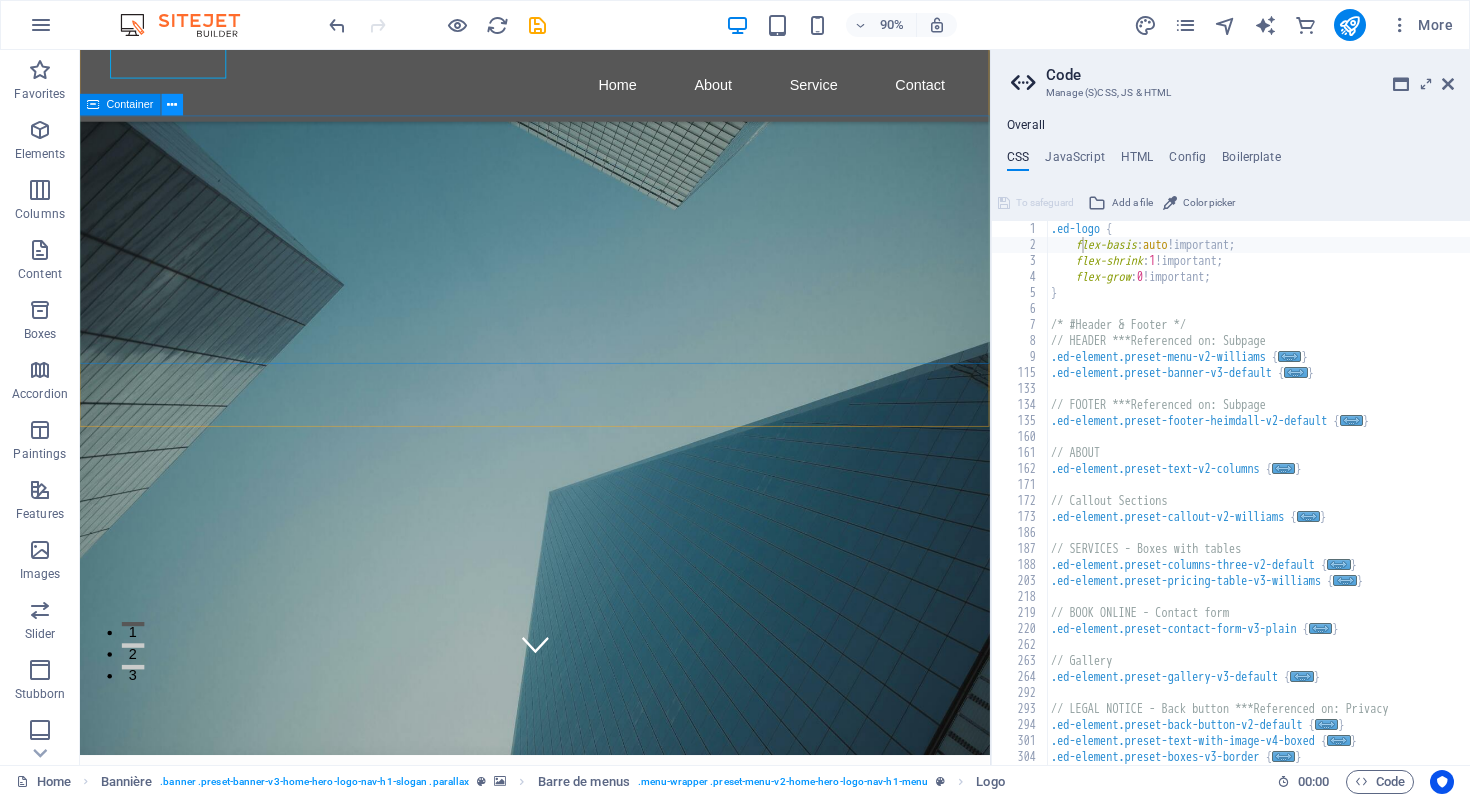 scroll, scrollTop: 124, scrollLeft: 0, axis: vertical 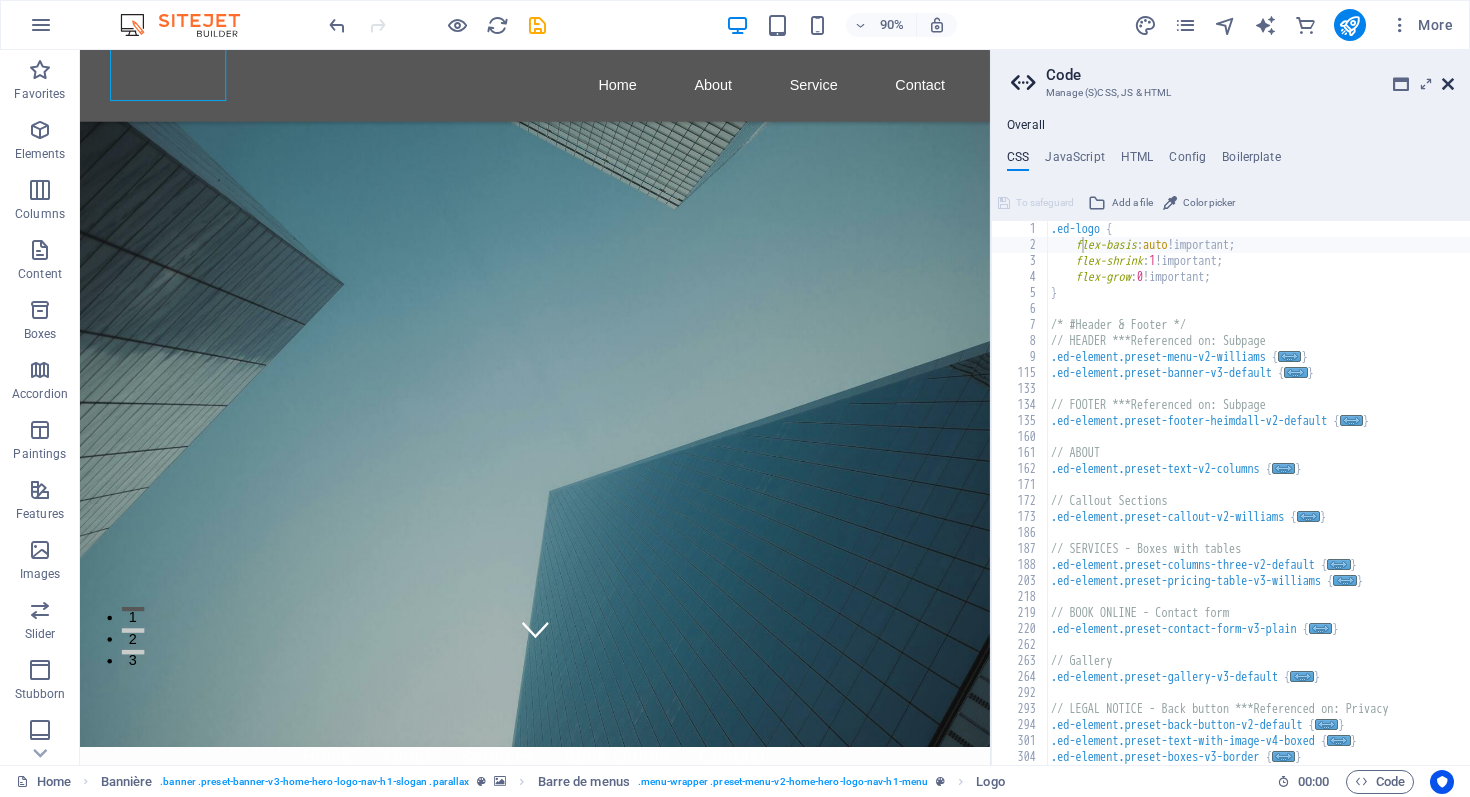 click at bounding box center [1448, 84] 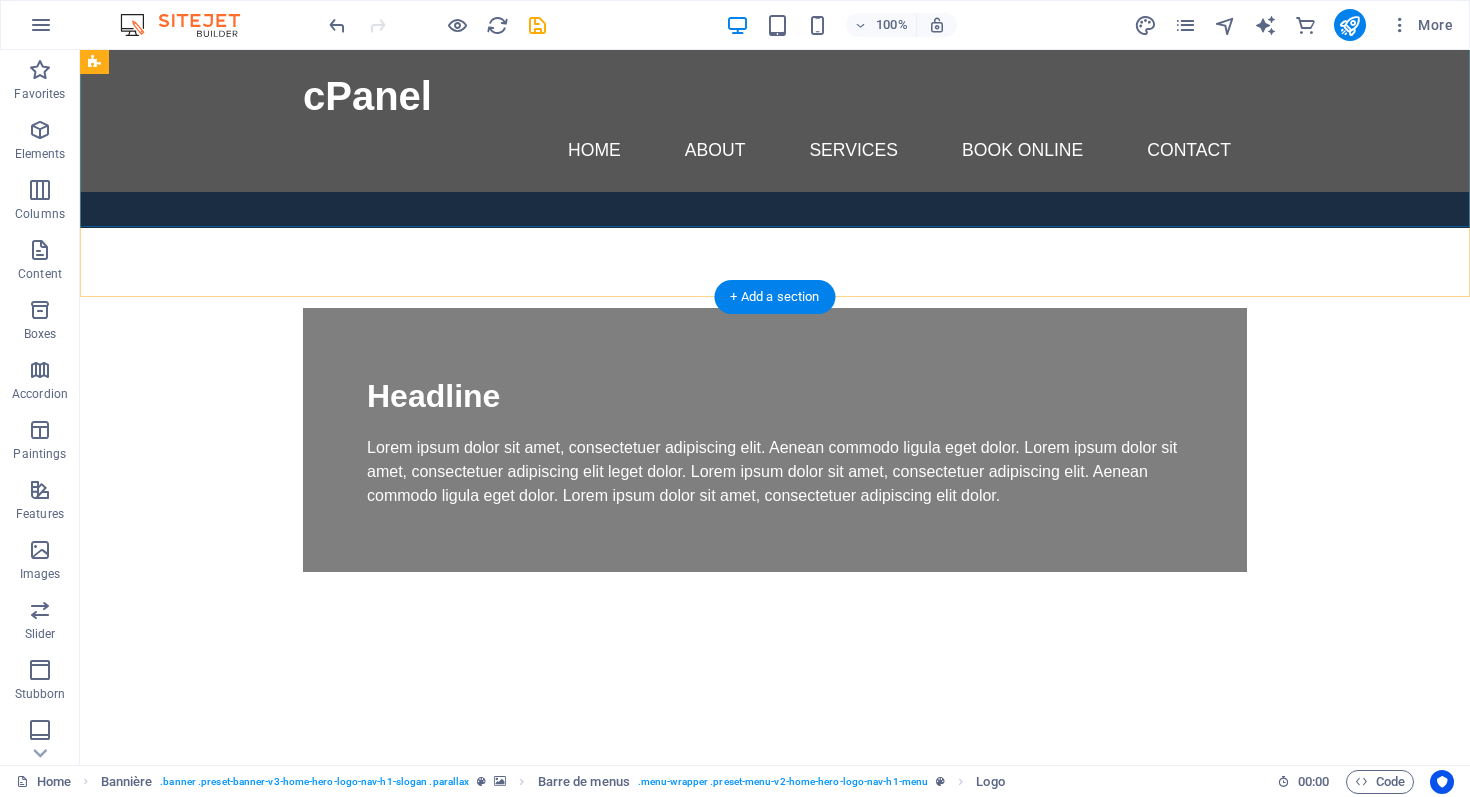 scroll, scrollTop: 0, scrollLeft: 0, axis: both 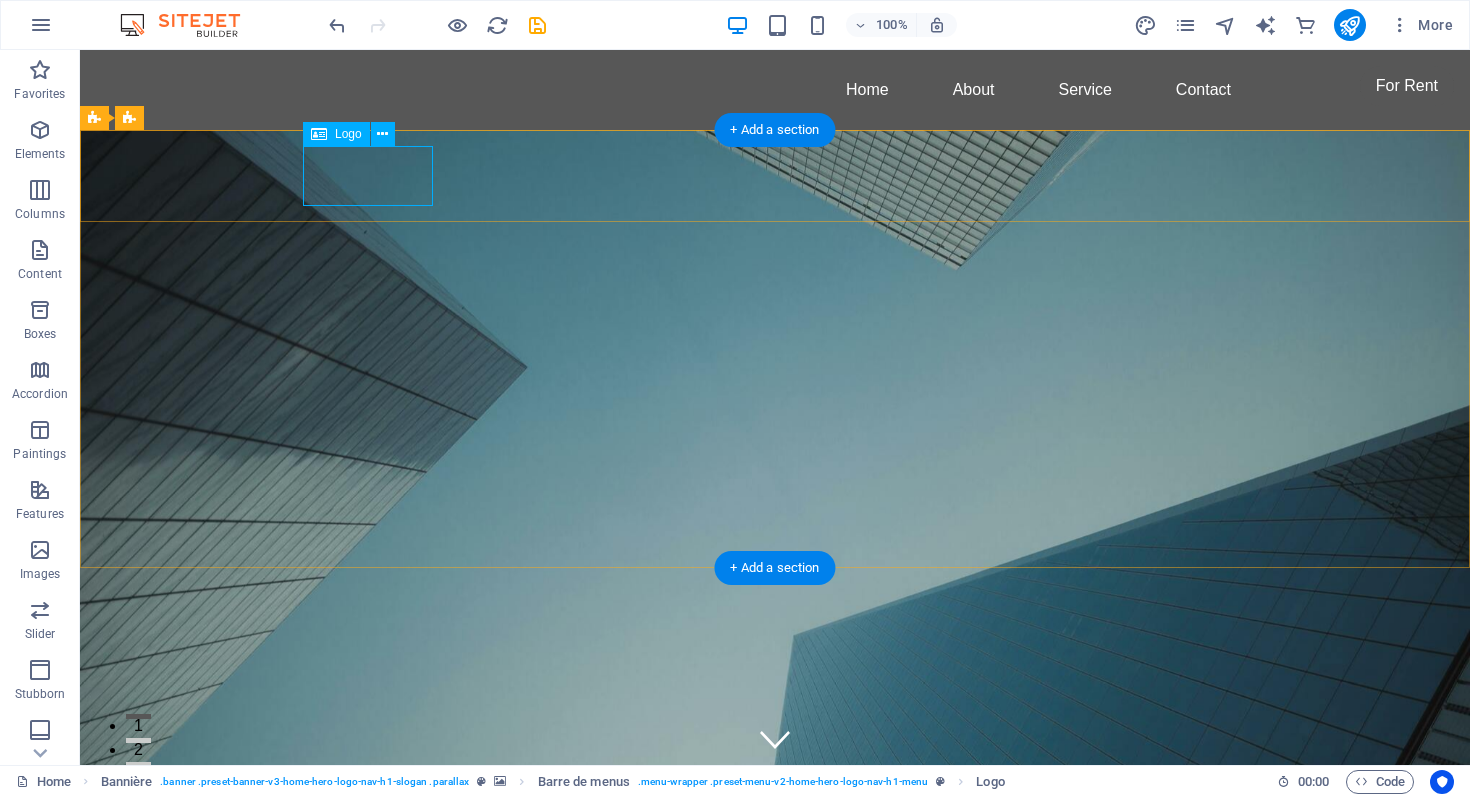 click on "cPanel" at bounding box center [775, 848] 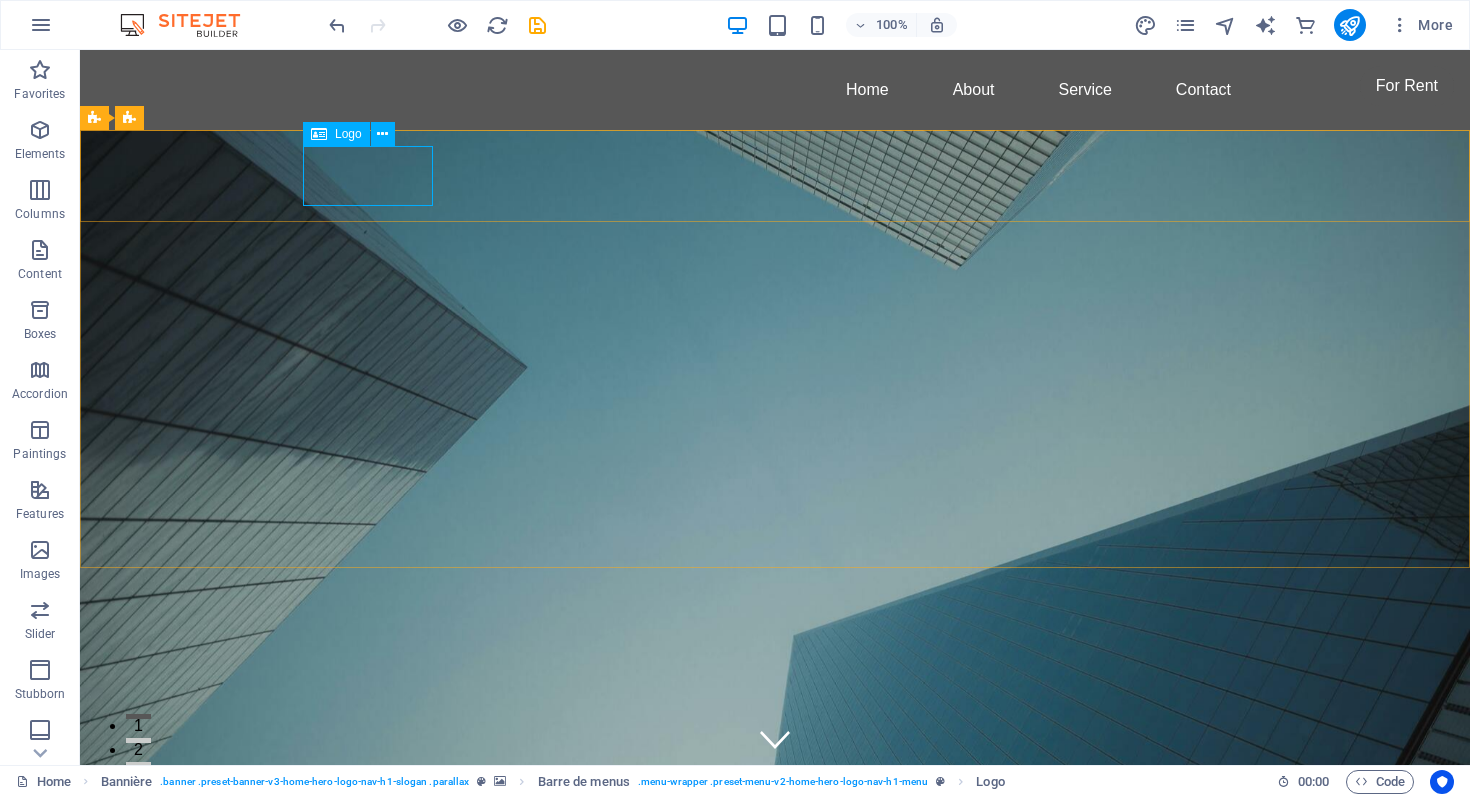 click at bounding box center (319, 134) 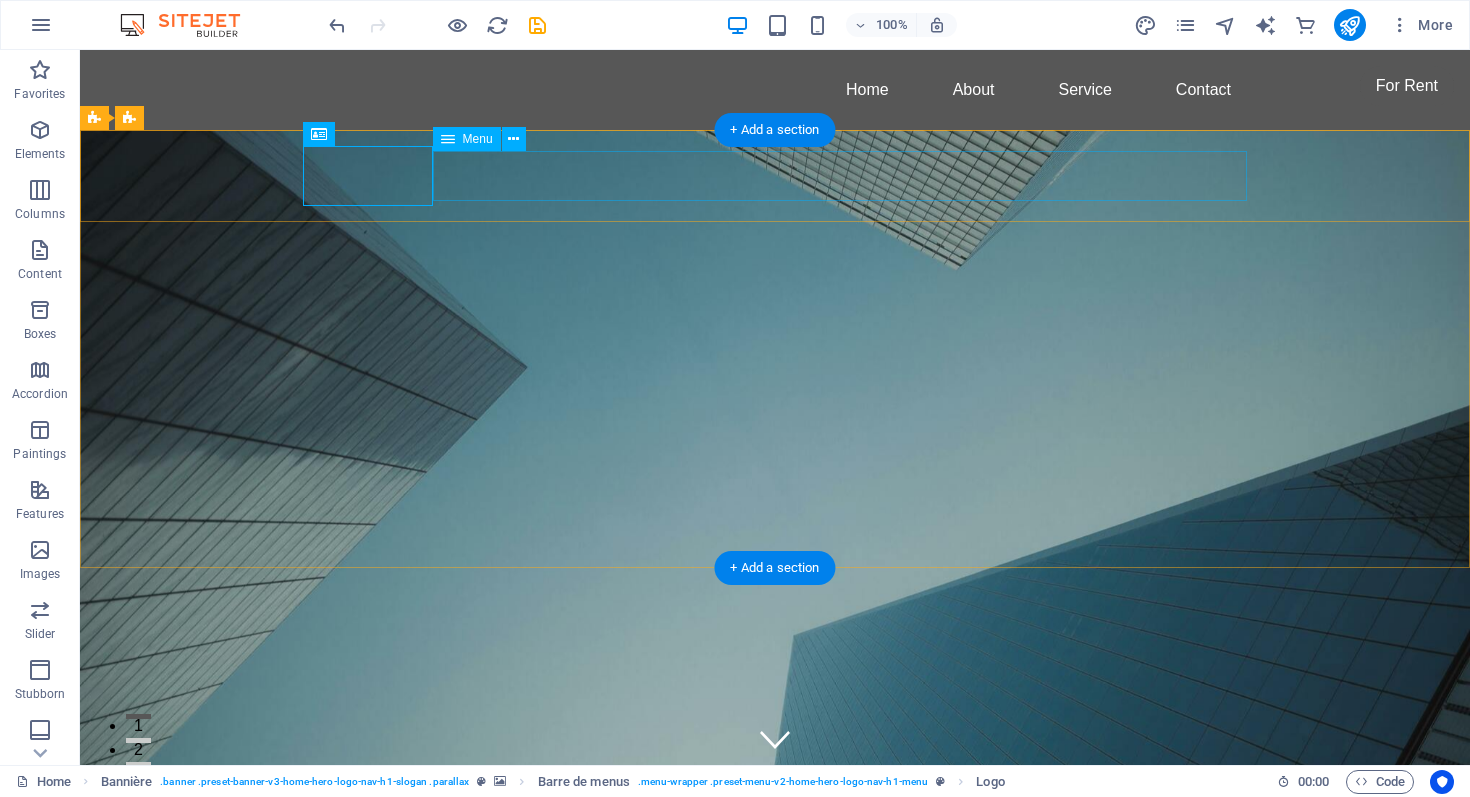 click on "Home About Services Book Online Contact" at bounding box center [775, 903] 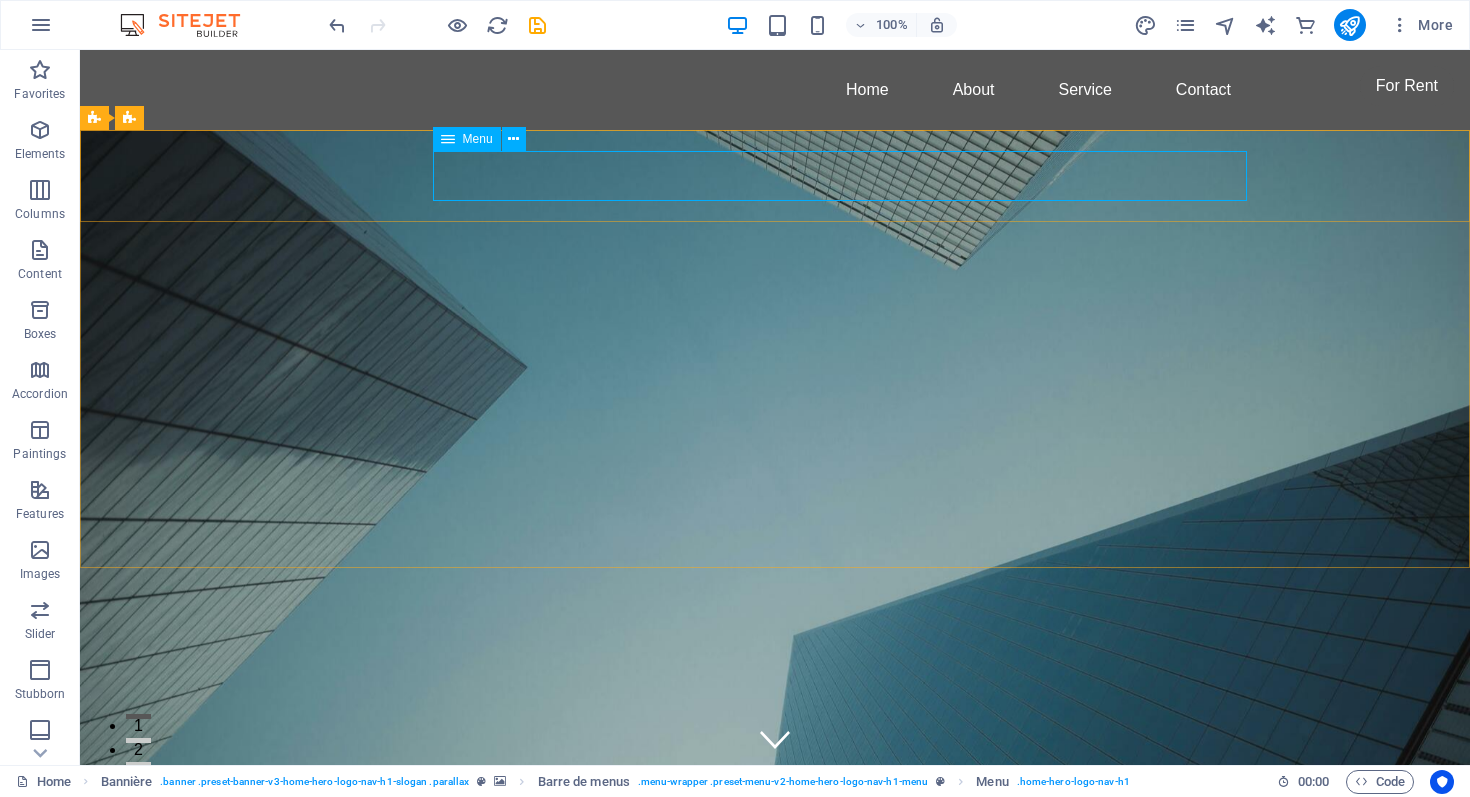 click on "Menu" at bounding box center (478, 139) 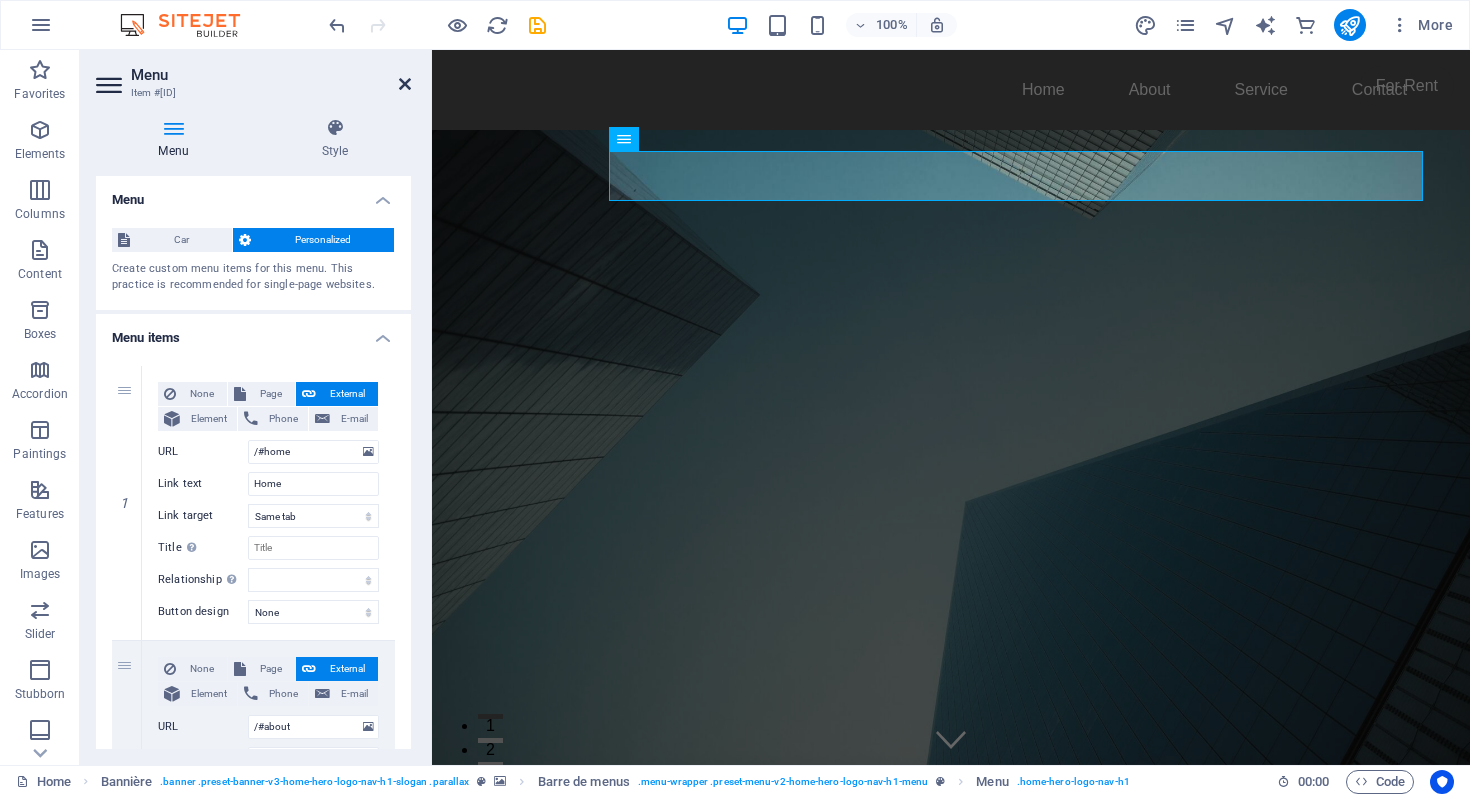 click at bounding box center (405, 84) 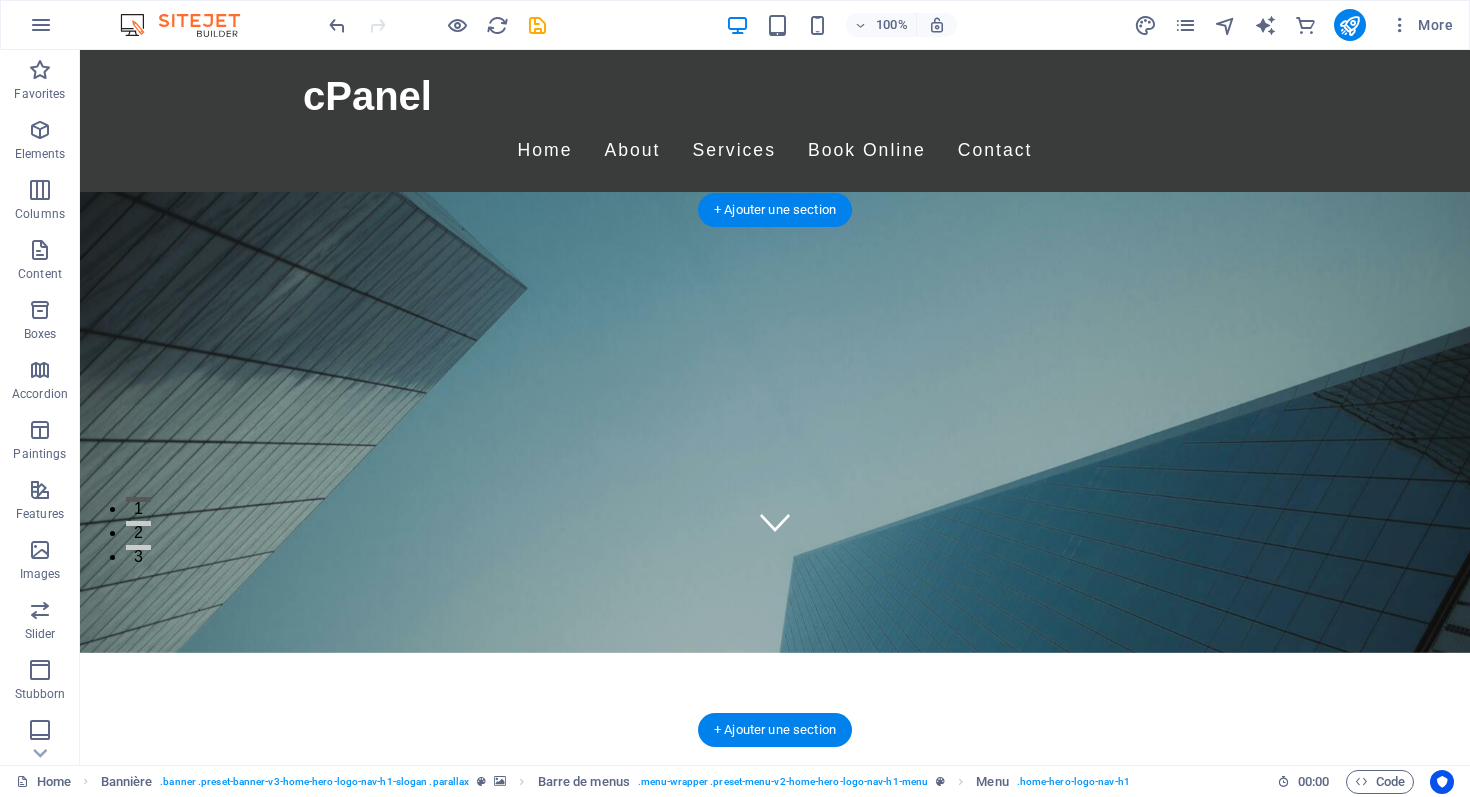 scroll, scrollTop: 554, scrollLeft: 0, axis: vertical 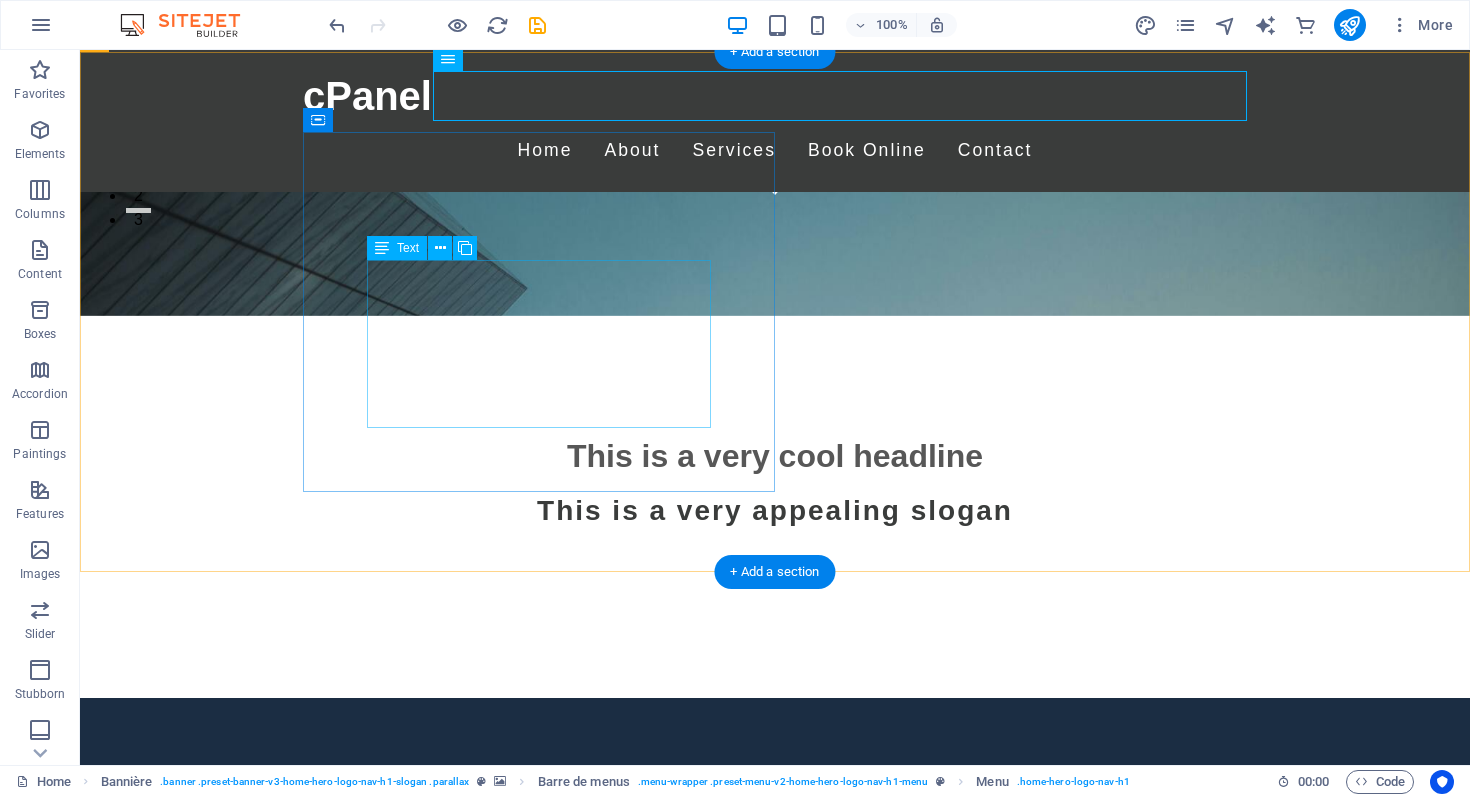 click on "Lorem ipsum dolor sit amet, consectetuer adipiscing elit. Aenean commodo ligula eget dolor. Lorem ipsum dolor sit amet, consectetuer adipiscing elit leget dolor. Lorem ipsum dolor sit amet, consectetuer adipiscing elit. Aenean commodo ligula eget dolor. Lorem ipsum dolor sit amet, consectetuer adipiscing elit dolor." at bounding box center (775, 1462) 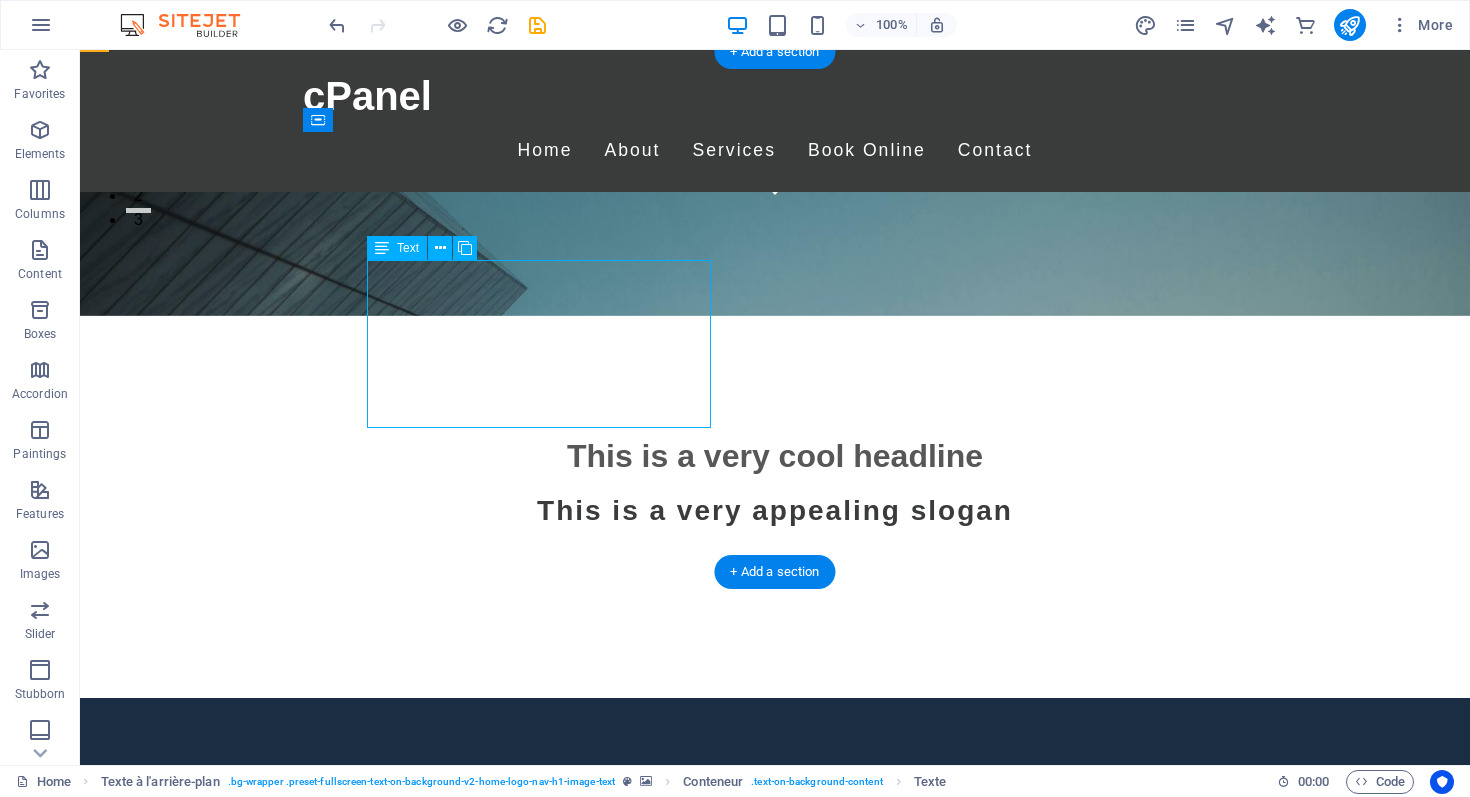 click on "Lorem ipsum dolor sit amet, consectetuer adipiscing elit. Aenean commodo ligula eget dolor. Lorem ipsum dolor sit amet, consectetuer adipiscing elit leget dolor. Lorem ipsum dolor sit amet, consectetuer adipiscing elit. Aenean commodo ligula eget dolor. Lorem ipsum dolor sit amet, consectetuer adipiscing elit dolor." at bounding box center [775, 1462] 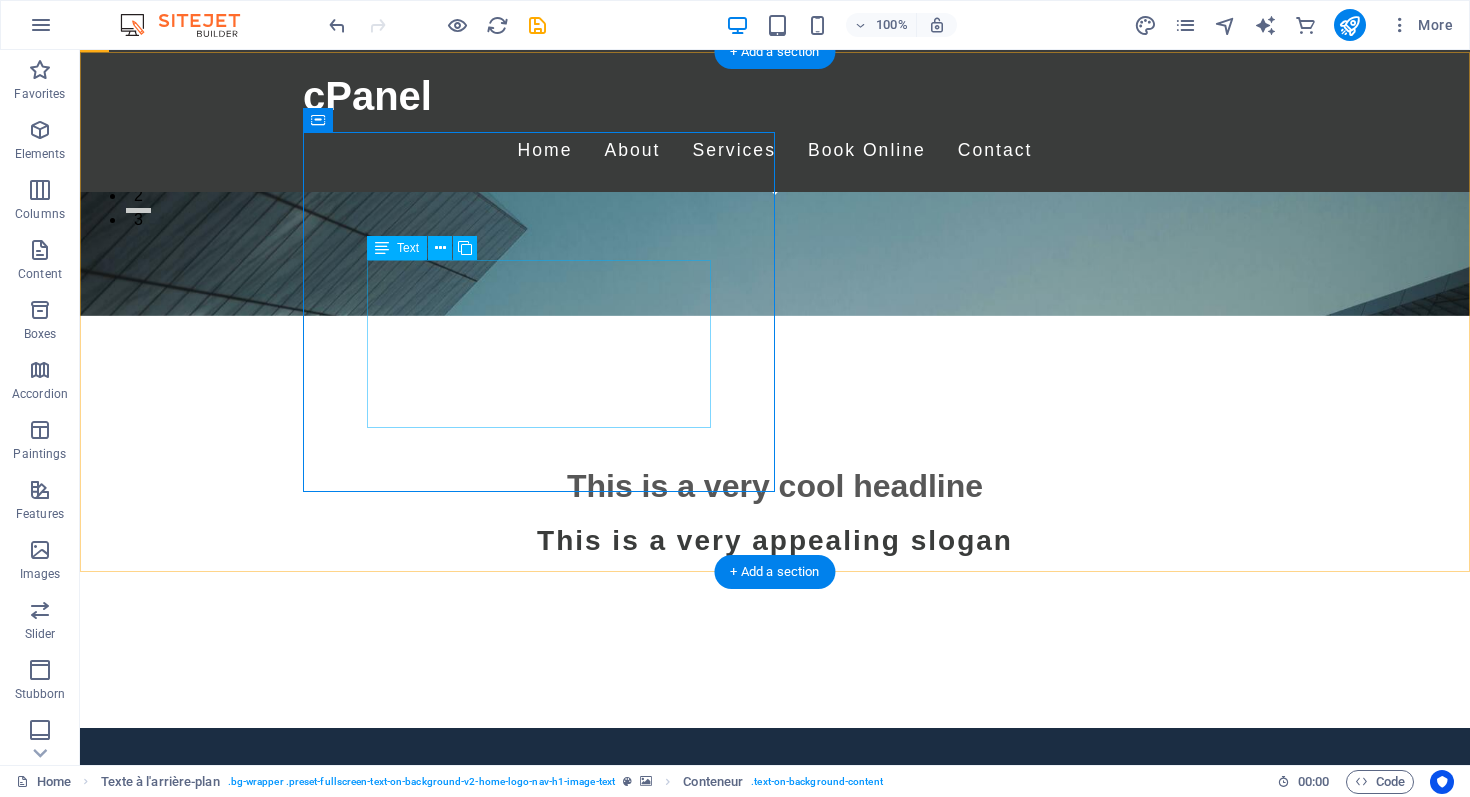 drag, startPoint x: 149, startPoint y: 309, endPoint x: 501, endPoint y: 309, distance: 352 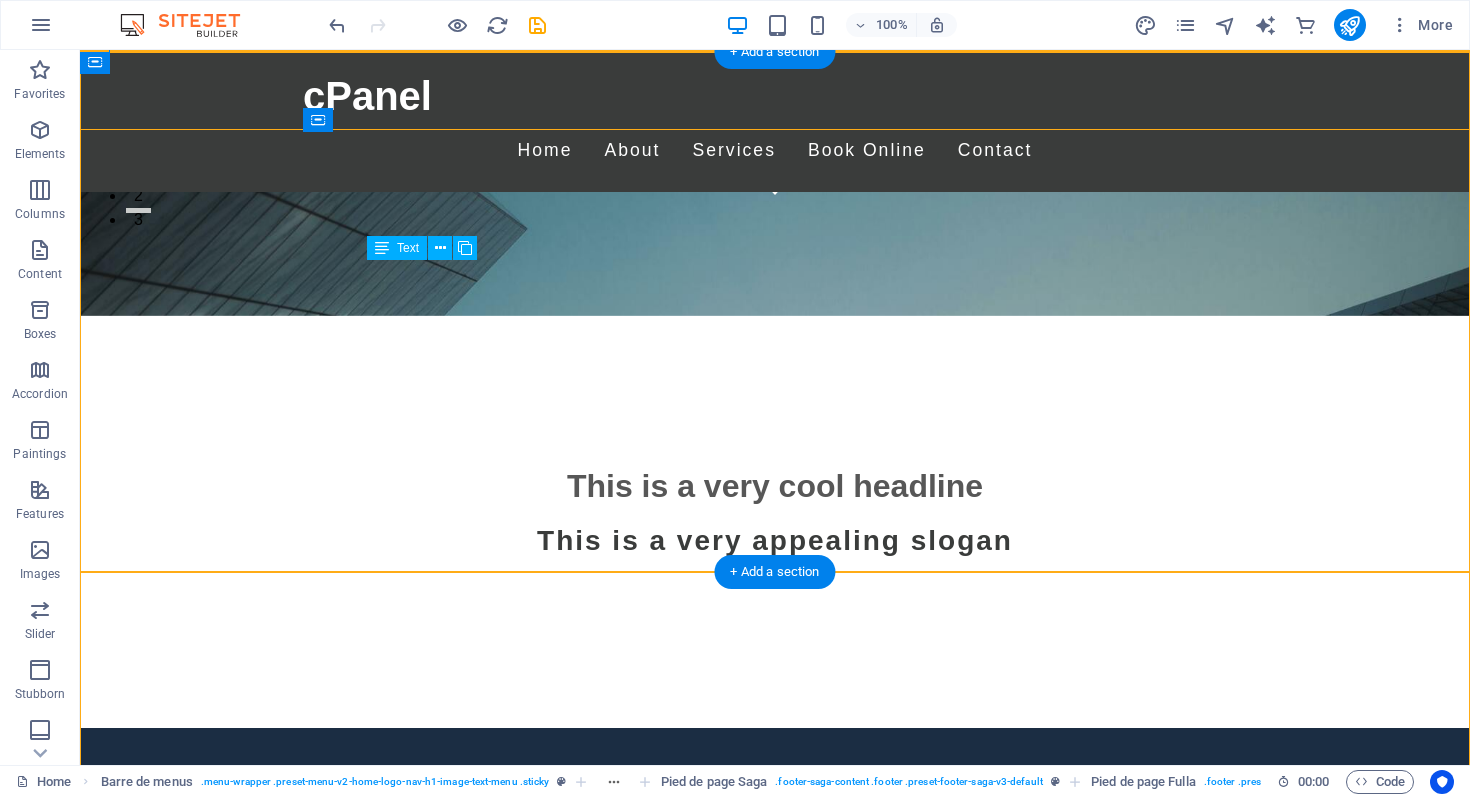 click on "Lorem ipsum dolor sit amet, consectetuer adipiscing elit. Aenean commodo ligula eget dolor. Lorem ipsum dolor sit amet, consectetuer adipiscing elit leget dolor. Lorem ipsum dolor sit amet, consectetuer adipiscing elit. Aenean commodo ligula eget dolor. Lorem ipsum dolor sit amet, consectetuer adipiscing elit dolor." at bounding box center [775, 1492] 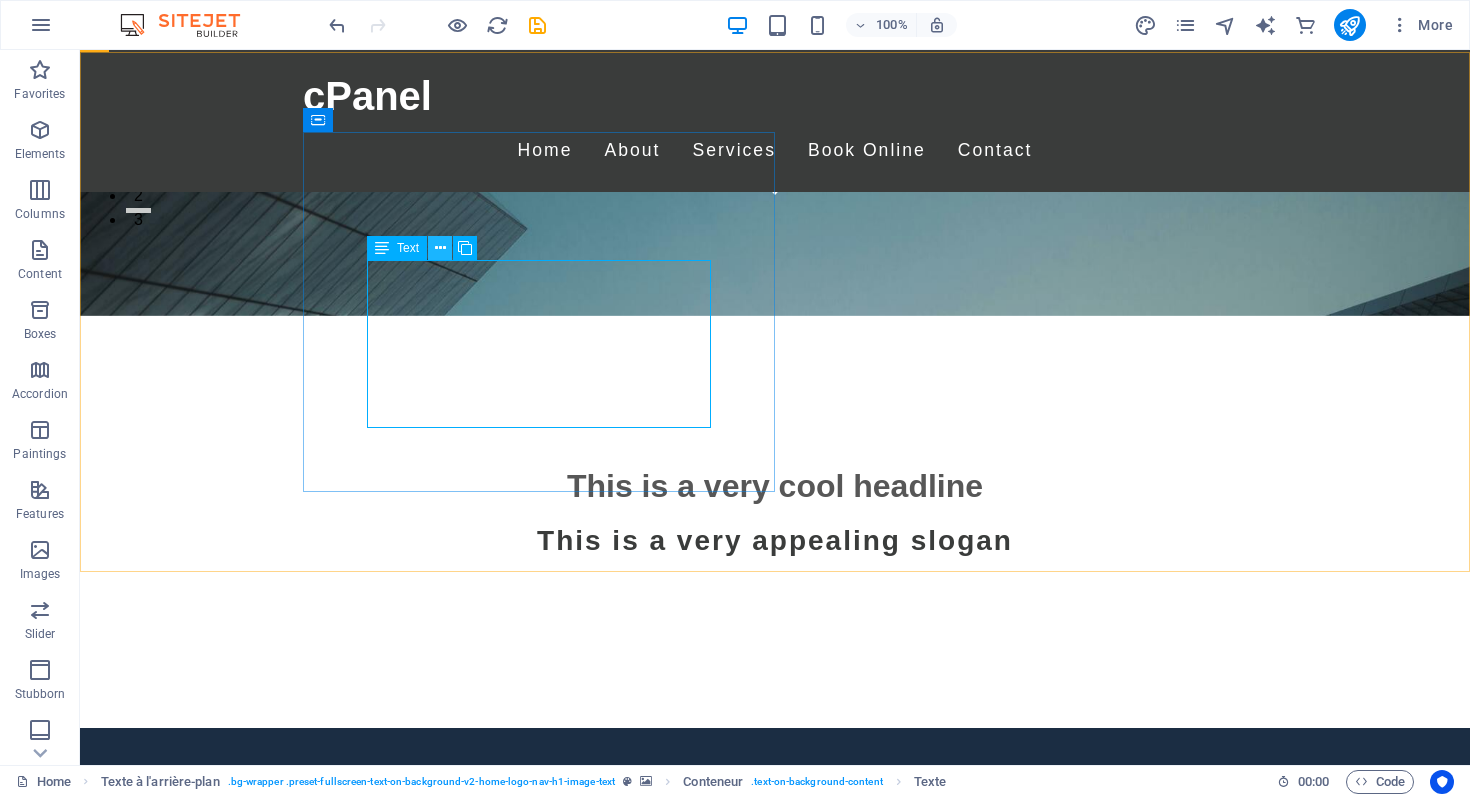 click at bounding box center [440, 248] 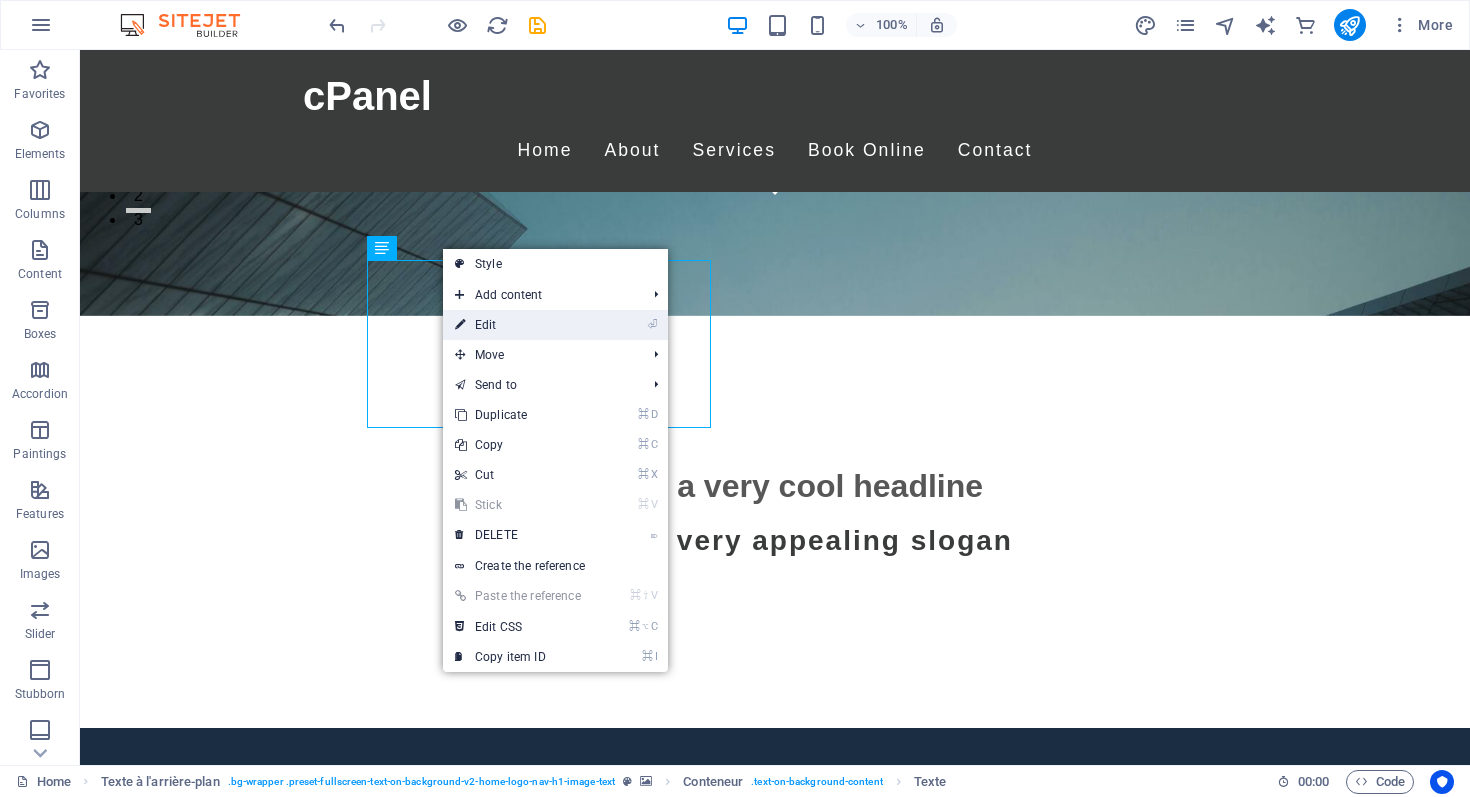 click on "⏎ Edit" at bounding box center [518, 325] 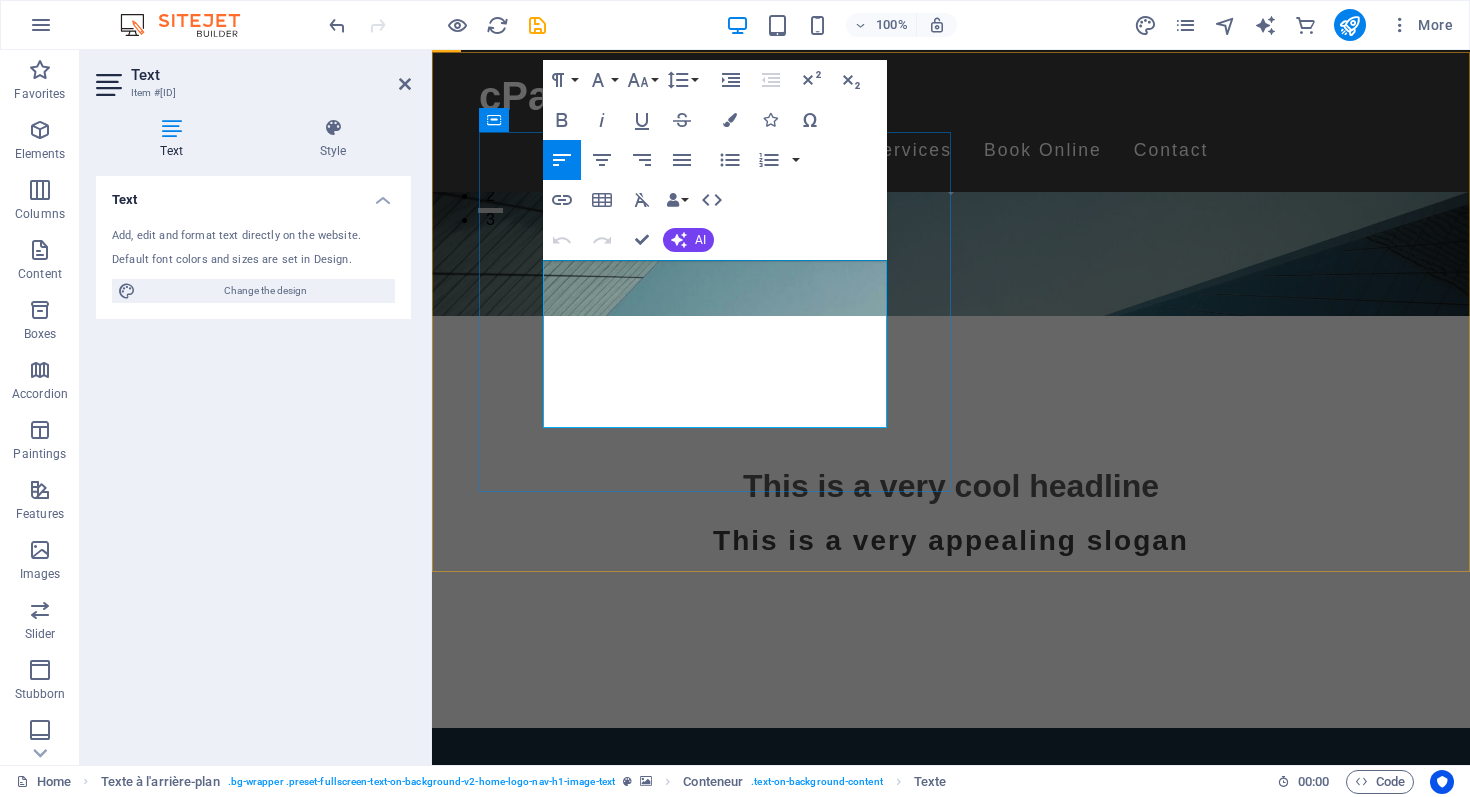 click on "Lorem ipsum dolor sit amet, consectetuer adipiscing elit. Aenean commodo ligula eget dolor. Lorem ipsum dolor sit amet, consectetuer adipiscing elit leget dolor. Lorem ipsum dolor sit amet, consectetuer adipiscing elit. Aenean commodo ligula eget dolor. Lorem ipsum dolor sit amet, consectetuer adipiscing elit dolor." at bounding box center (951, 1492) 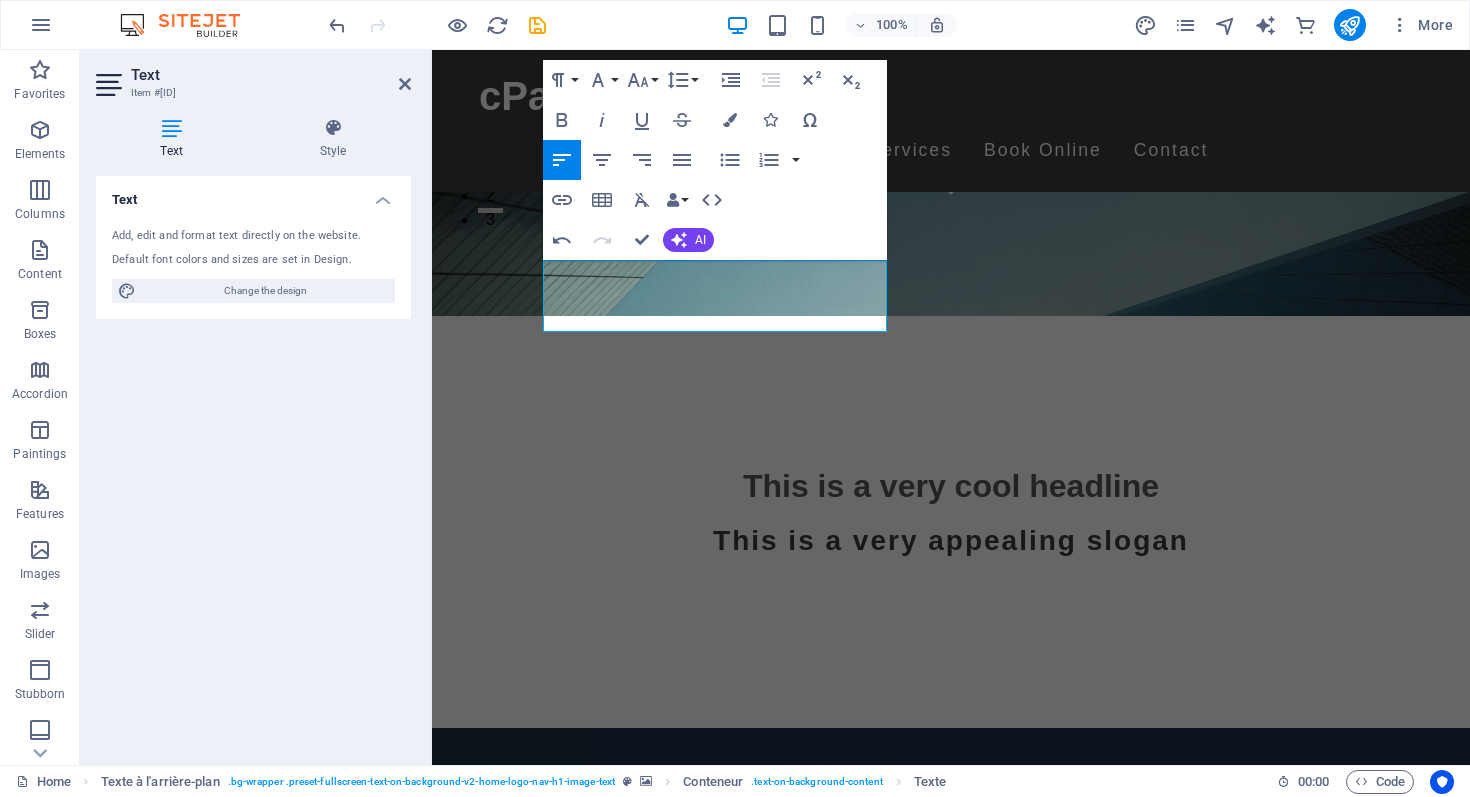click at bounding box center [951, 940] 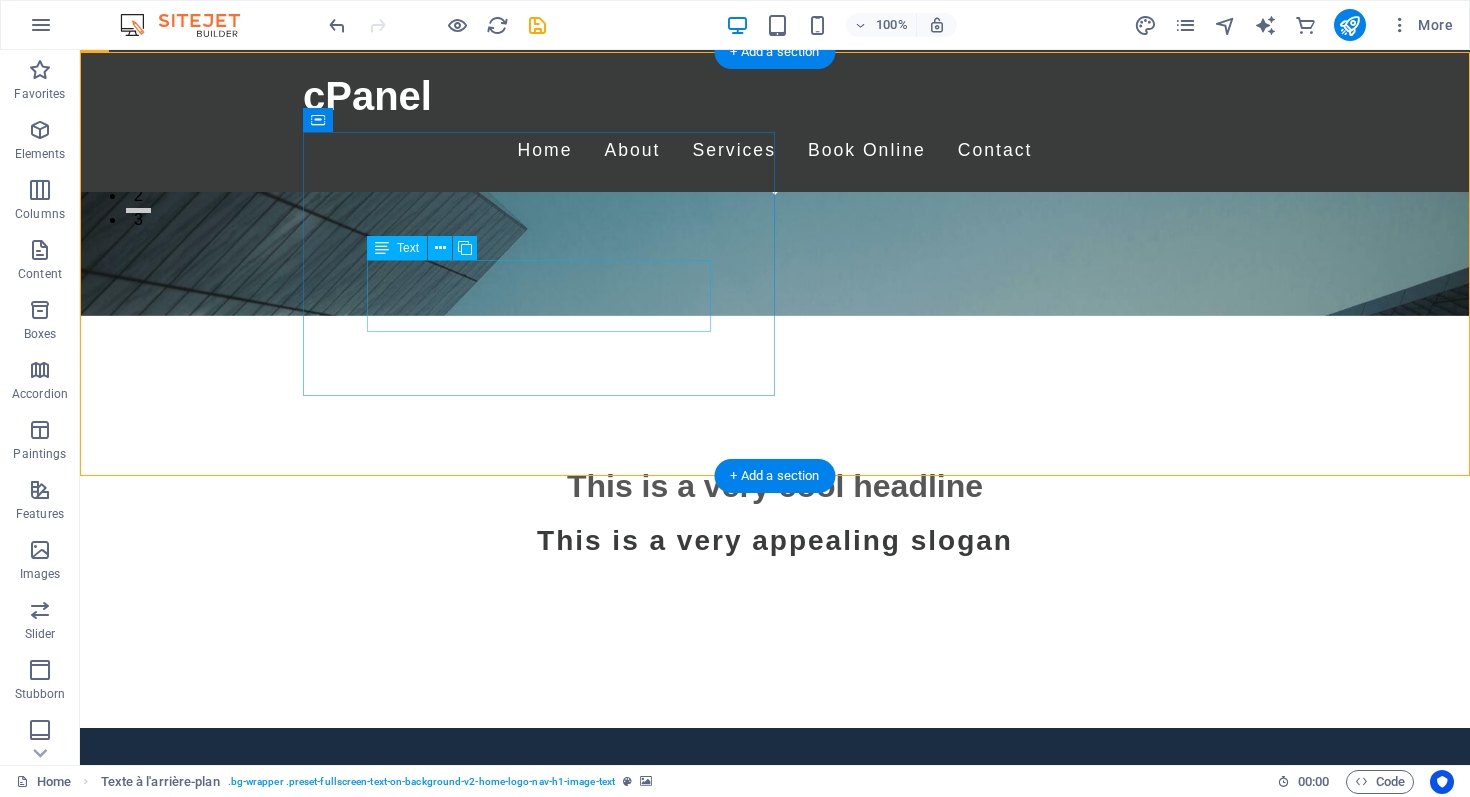 click on "Hello My friends, do you want me to put it in my mouth?" at bounding box center (775, 1384) 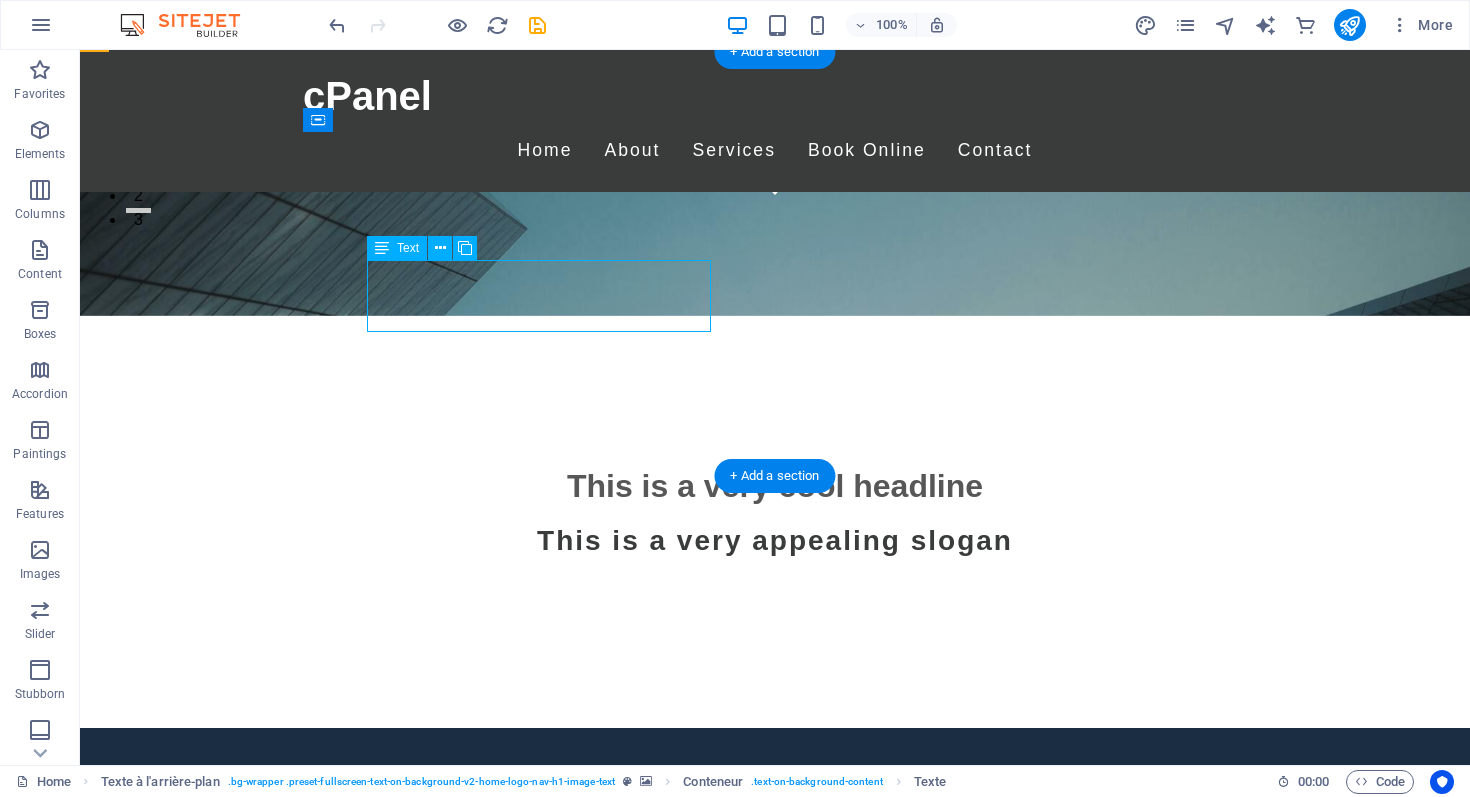 drag, startPoint x: 502, startPoint y: 291, endPoint x: 477, endPoint y: 292, distance: 25.019993 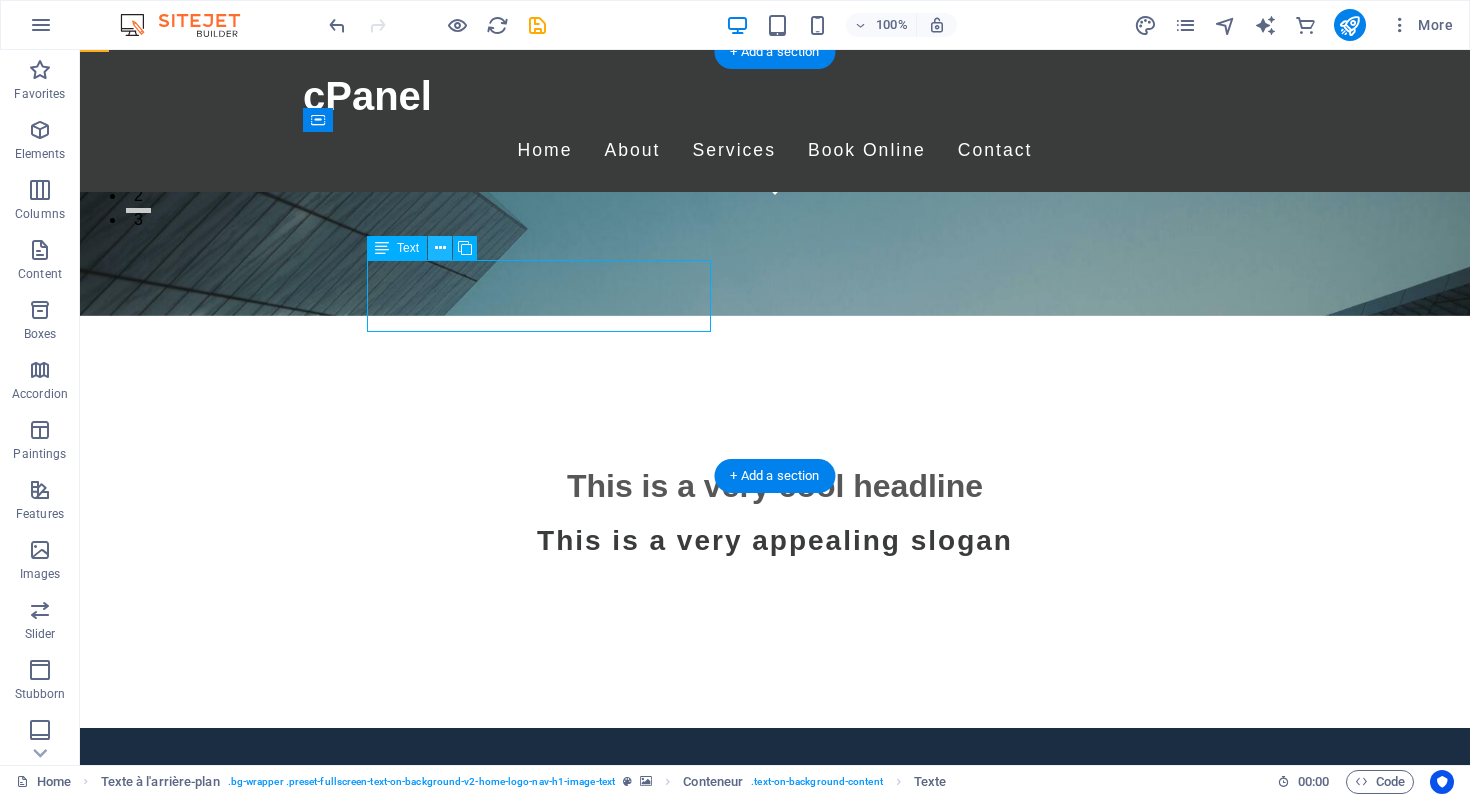 click at bounding box center [440, 248] 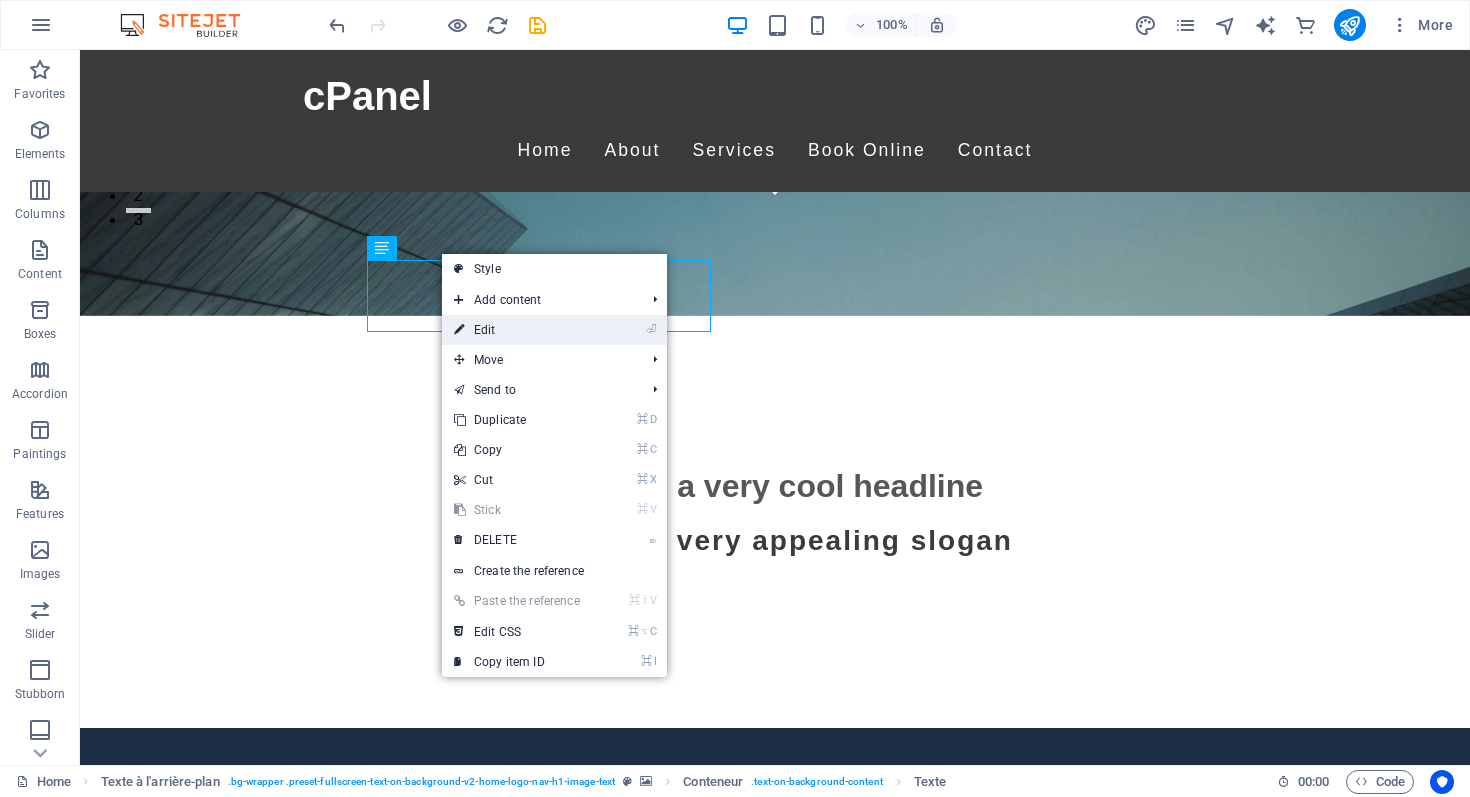 click on "⏎ Edit" at bounding box center (517, 330) 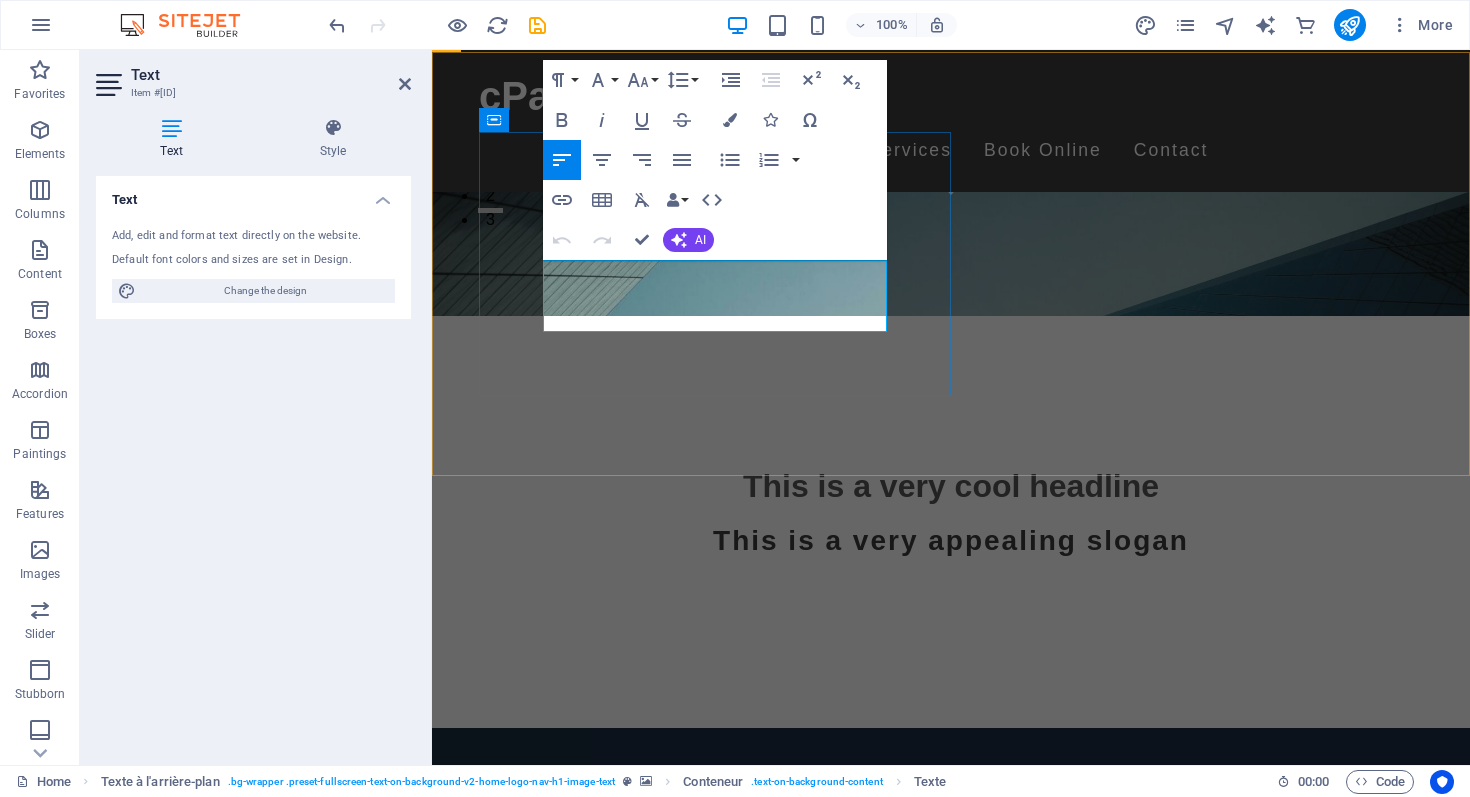 click on "Hello My friends, do you want me to put it in my mouth?" at bounding box center (951, 1372) 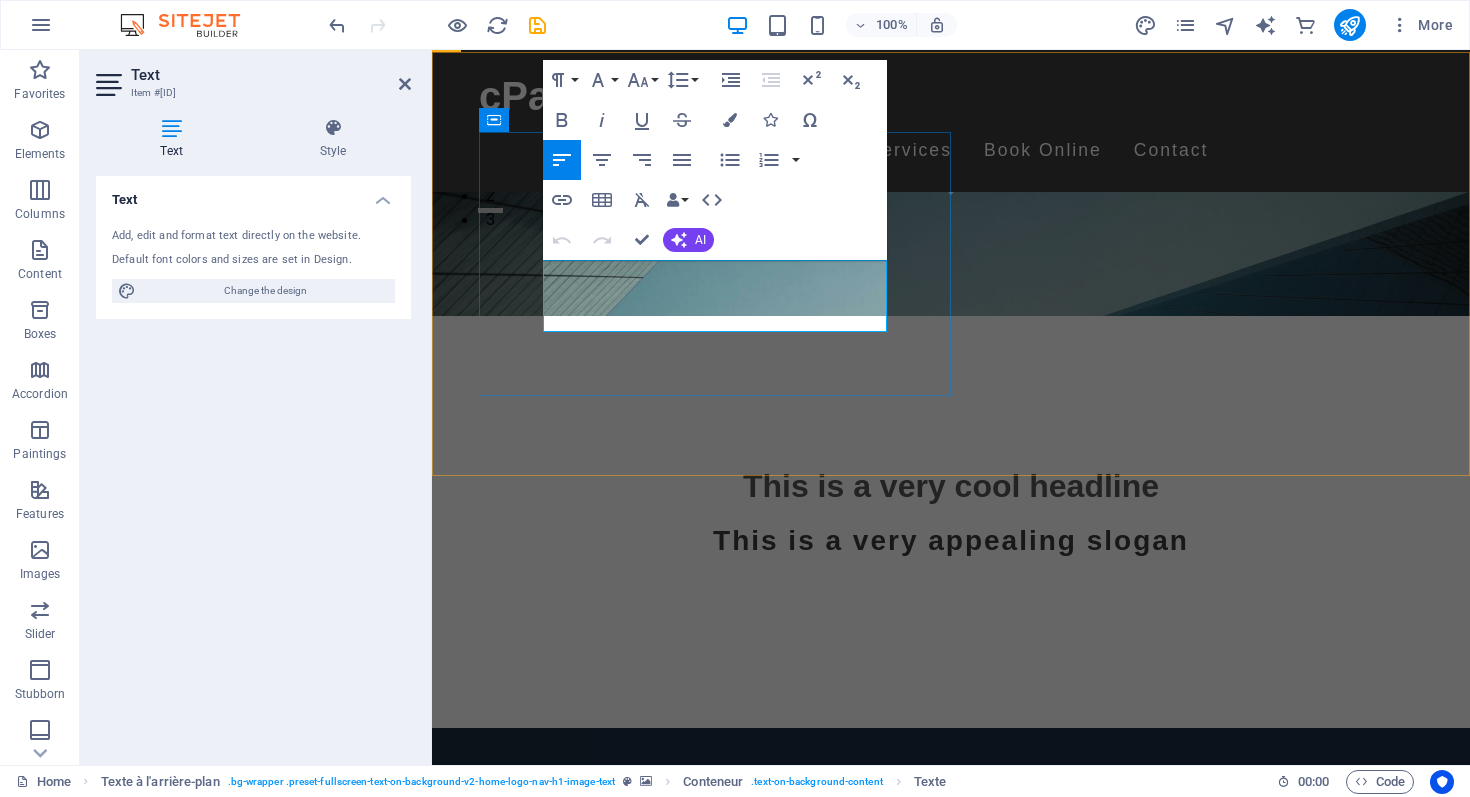 type 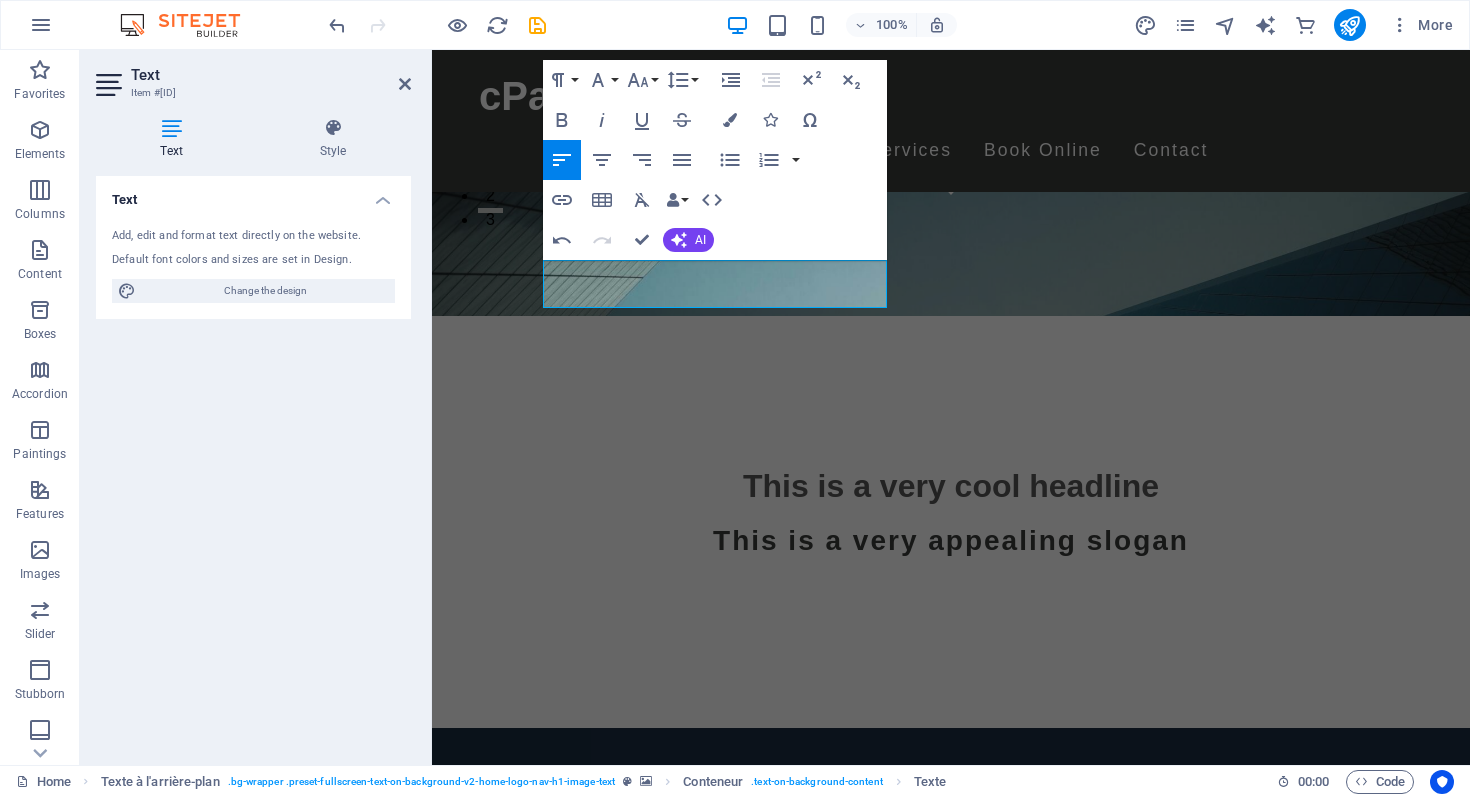 click at bounding box center [951, 928] 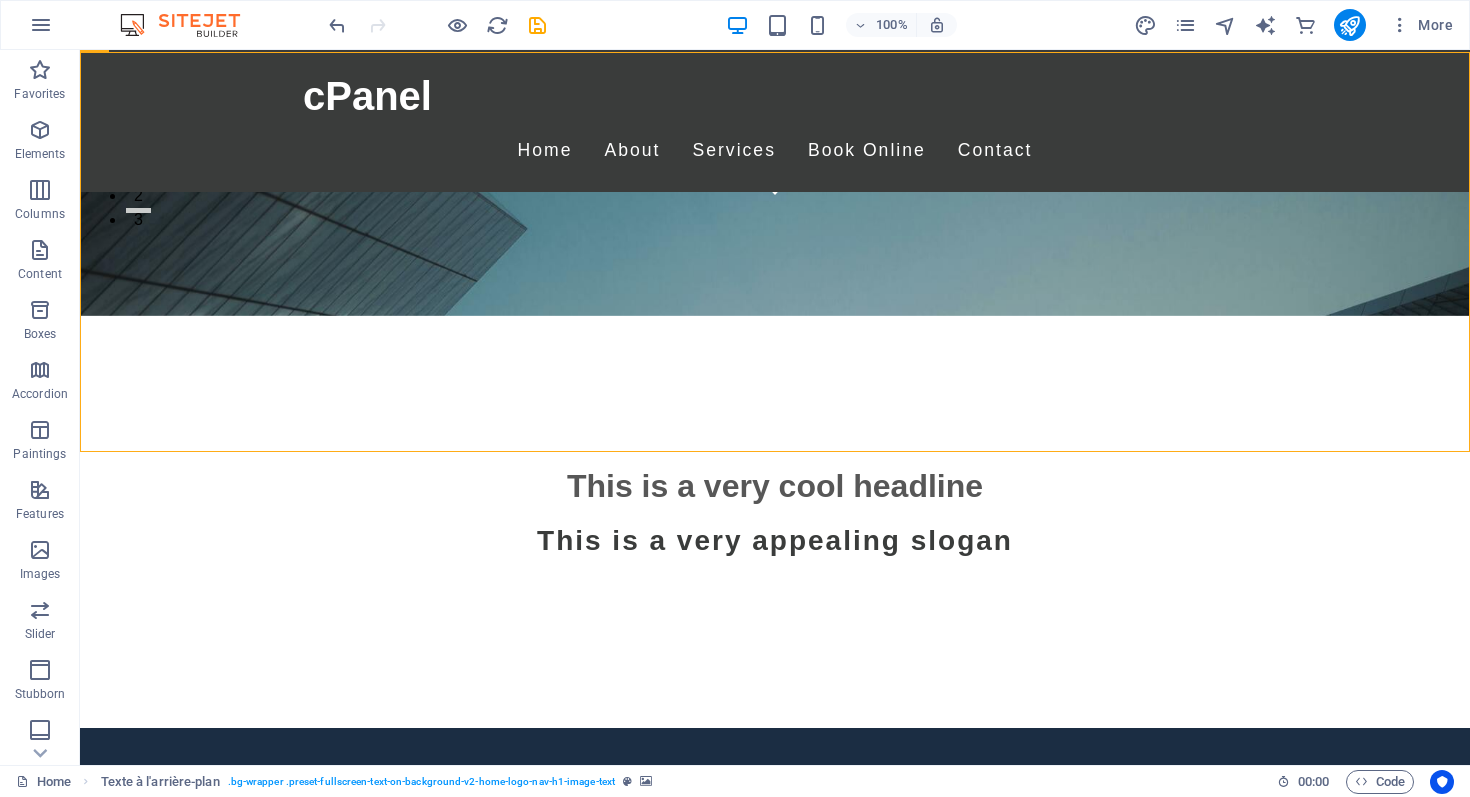 click at bounding box center [775, 928] 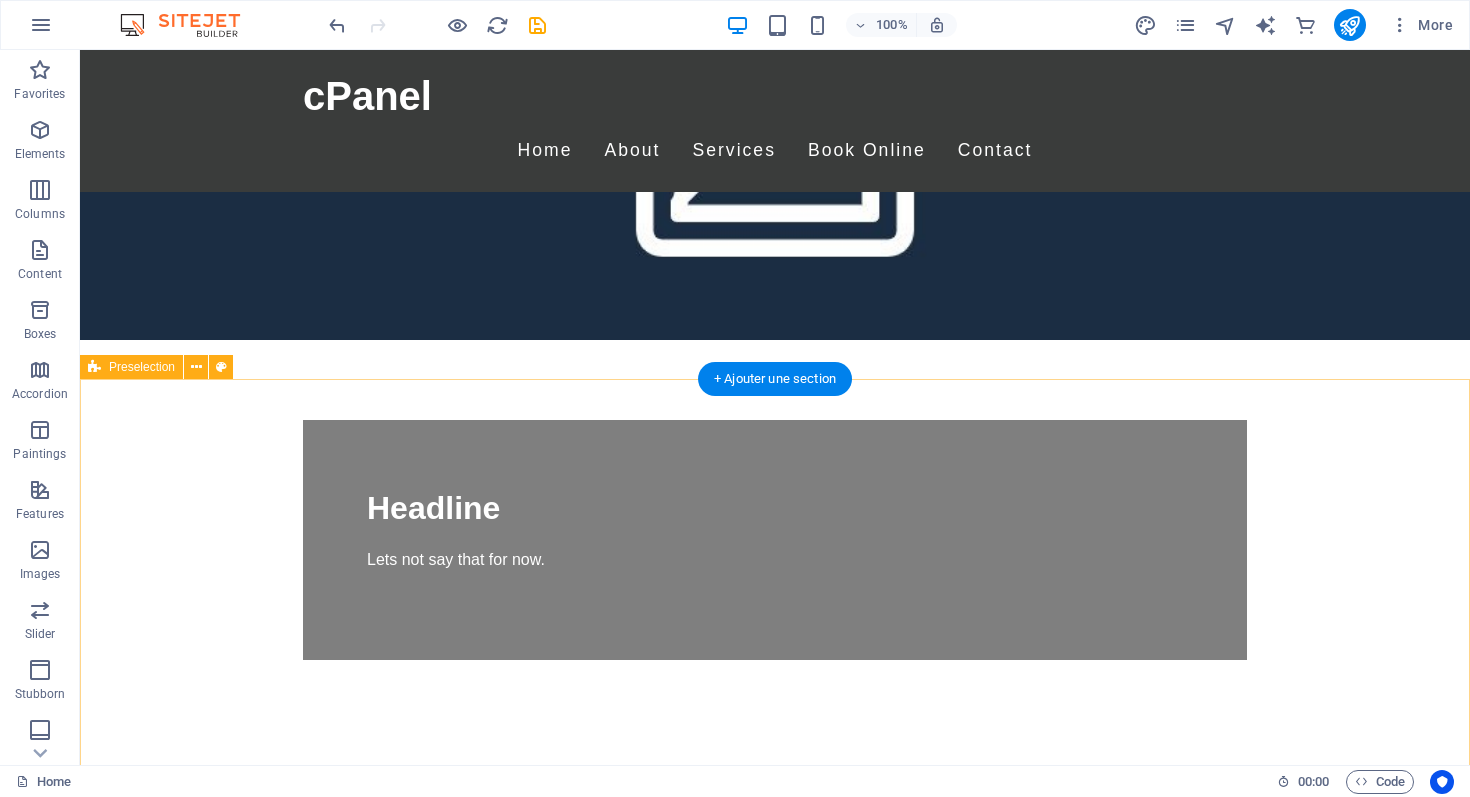 scroll, scrollTop: 1343, scrollLeft: 0, axis: vertical 